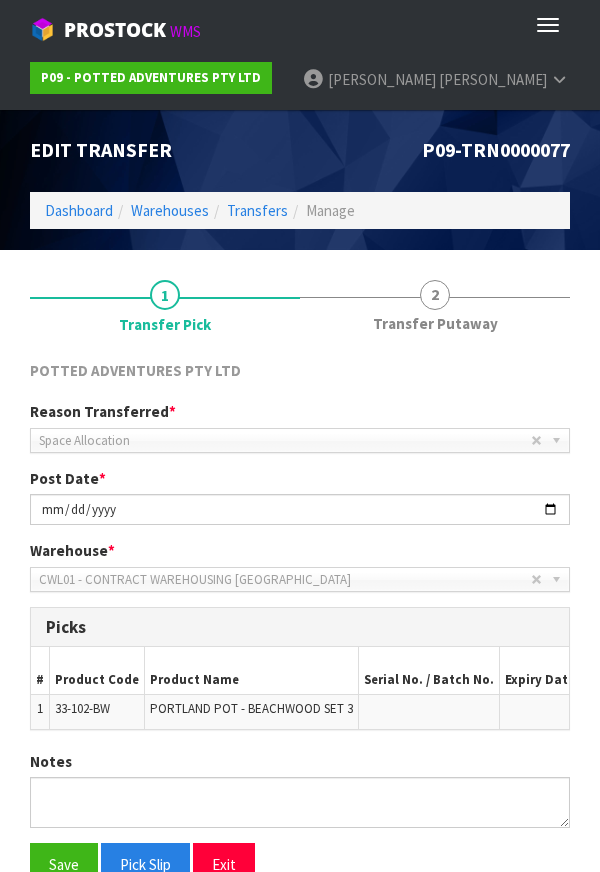 scroll, scrollTop: 110, scrollLeft: 0, axis: vertical 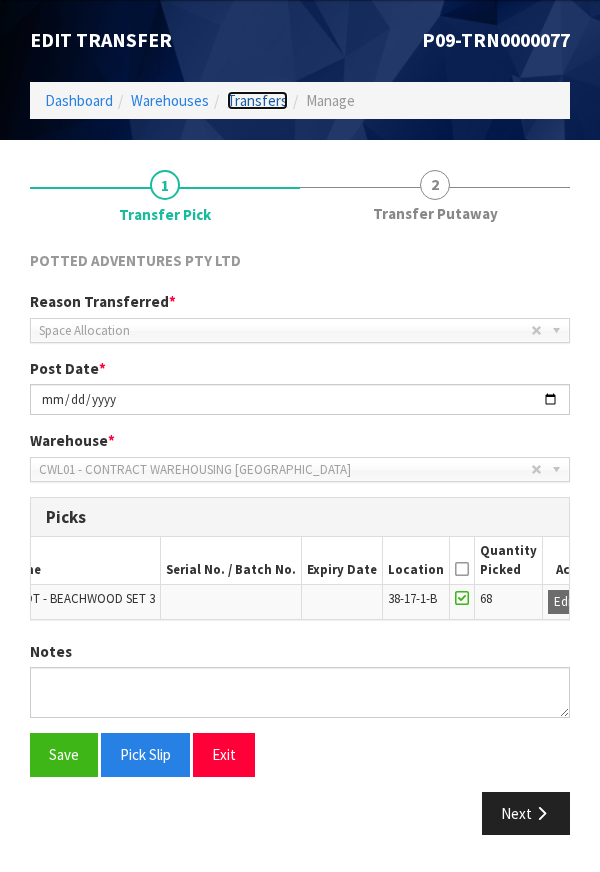 click on "Transfers" at bounding box center (257, 100) 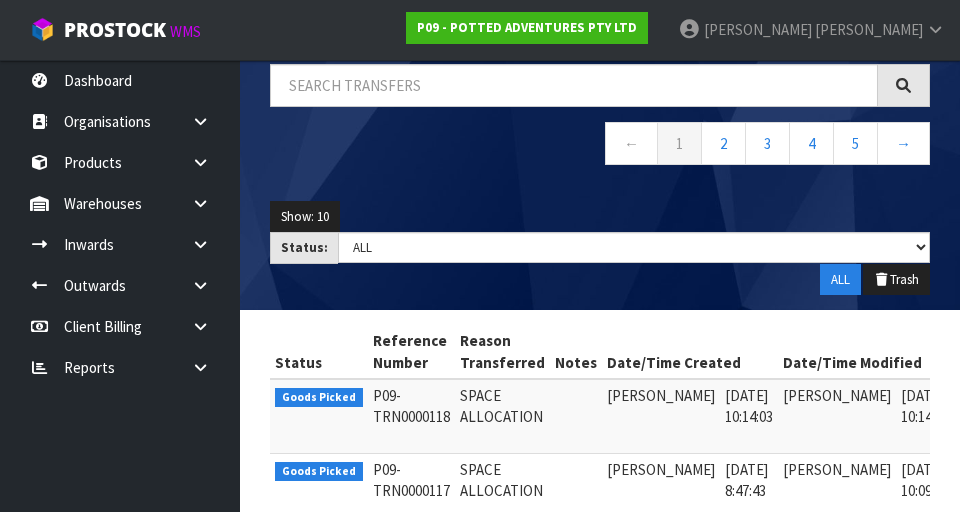 scroll, scrollTop: 157, scrollLeft: 0, axis: vertical 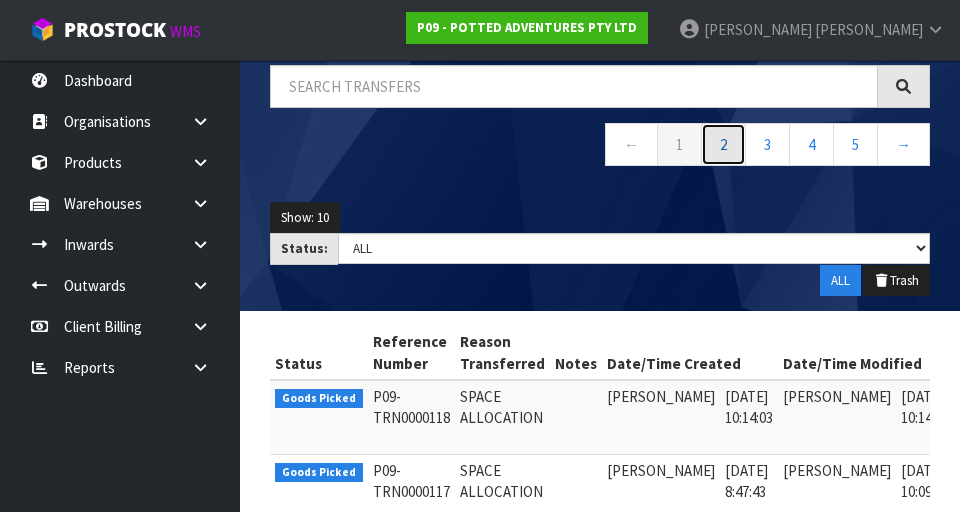 click on "2" at bounding box center (723, 144) 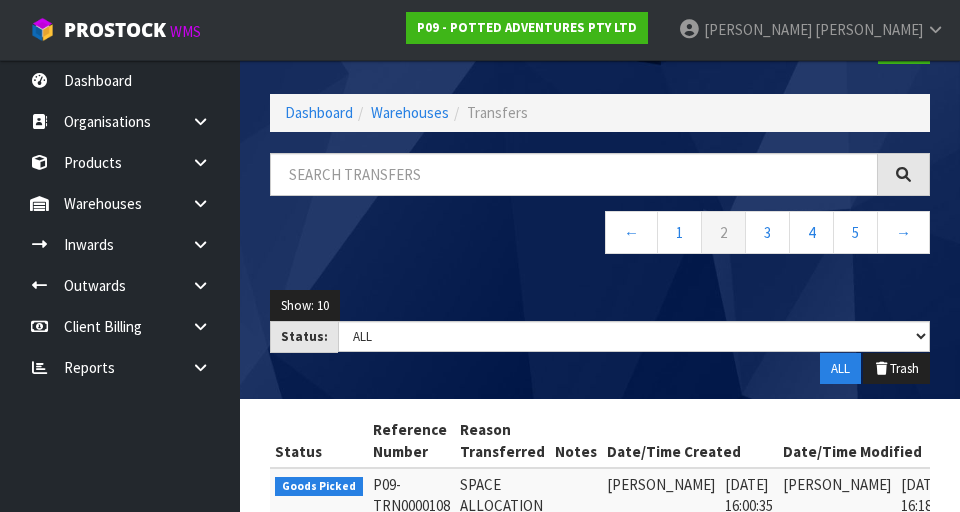 scroll, scrollTop: 0, scrollLeft: 0, axis: both 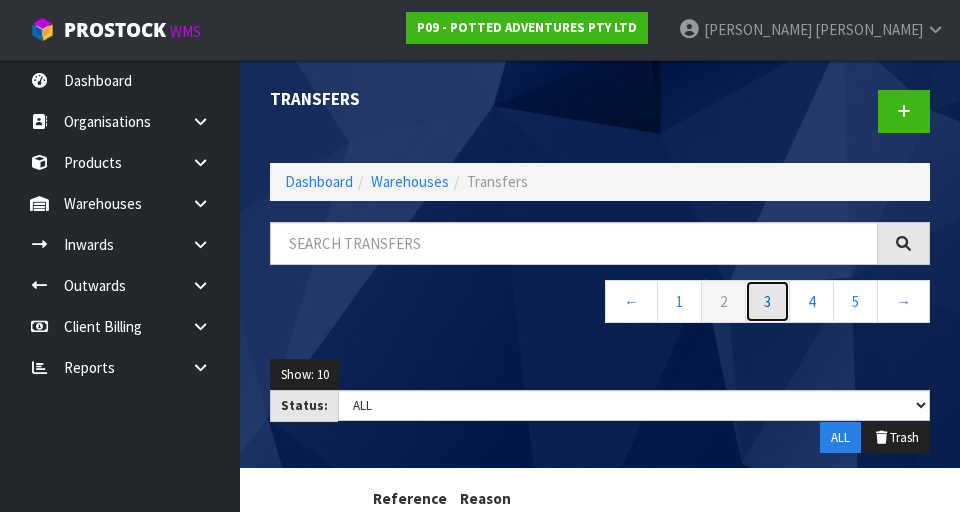 click on "3" at bounding box center [767, 301] 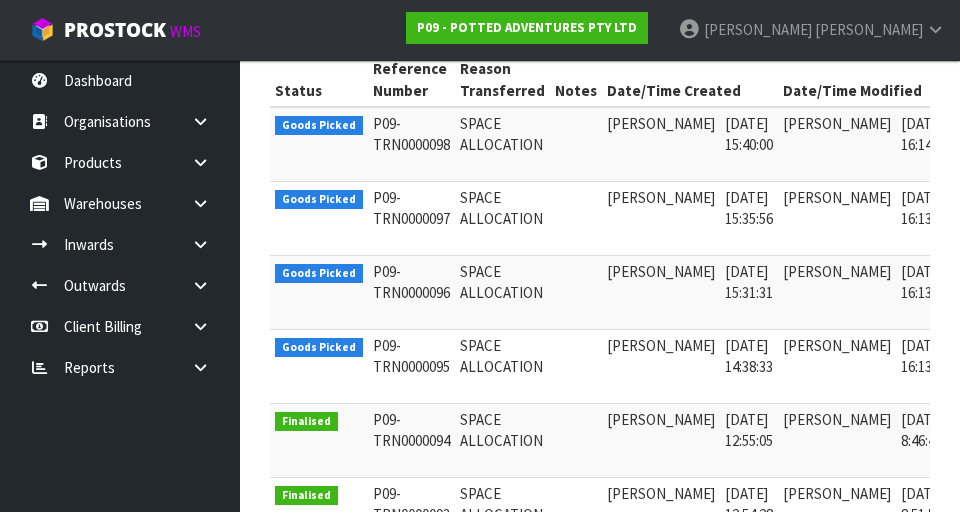 scroll, scrollTop: 0, scrollLeft: 0, axis: both 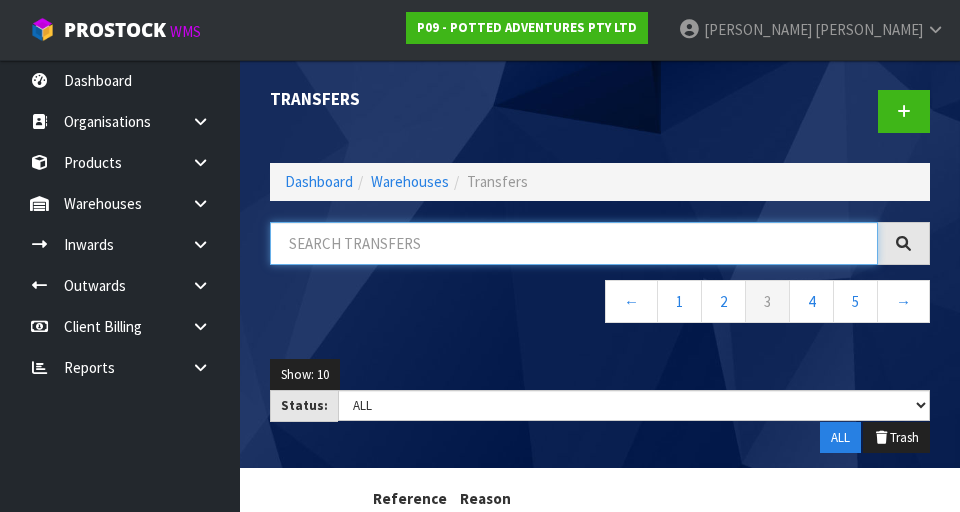 click at bounding box center (574, 243) 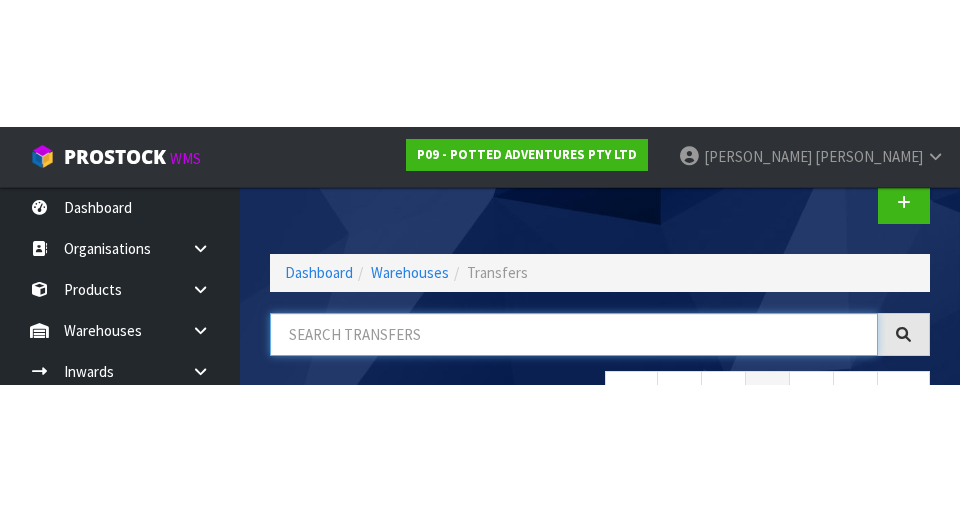 scroll, scrollTop: 114, scrollLeft: 0, axis: vertical 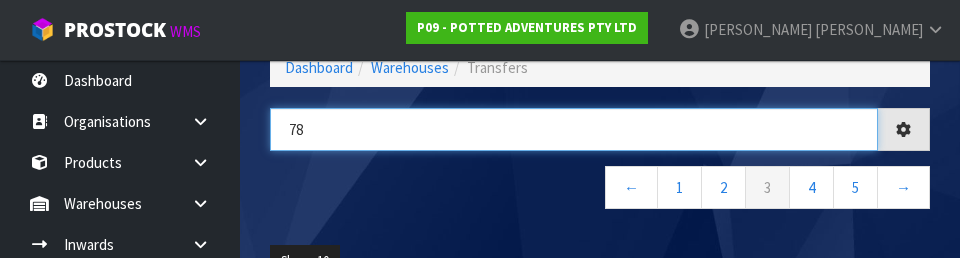 type on "78" 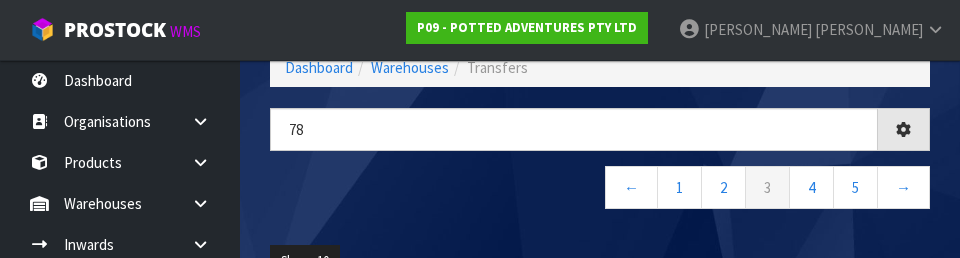 click on "←
1 2 3 4 5
→" at bounding box center (600, 190) 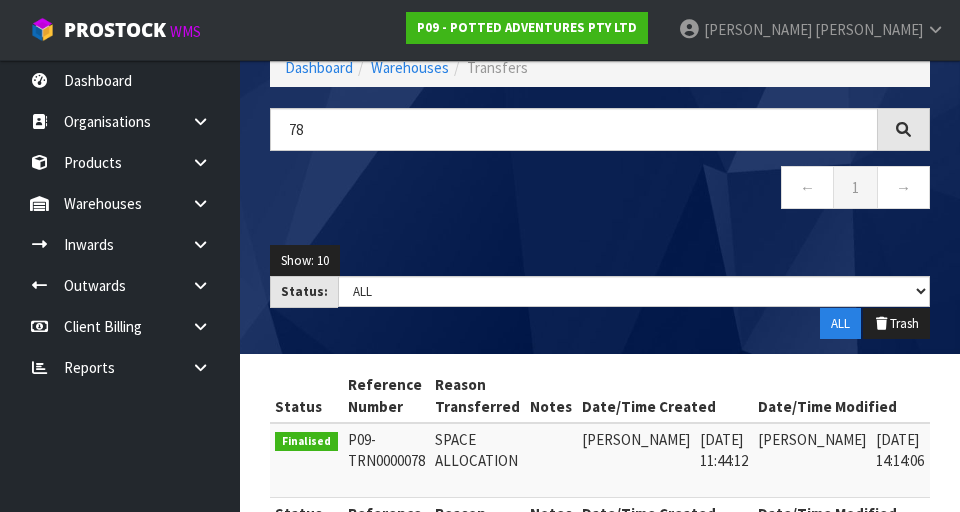 scroll, scrollTop: 189, scrollLeft: 0, axis: vertical 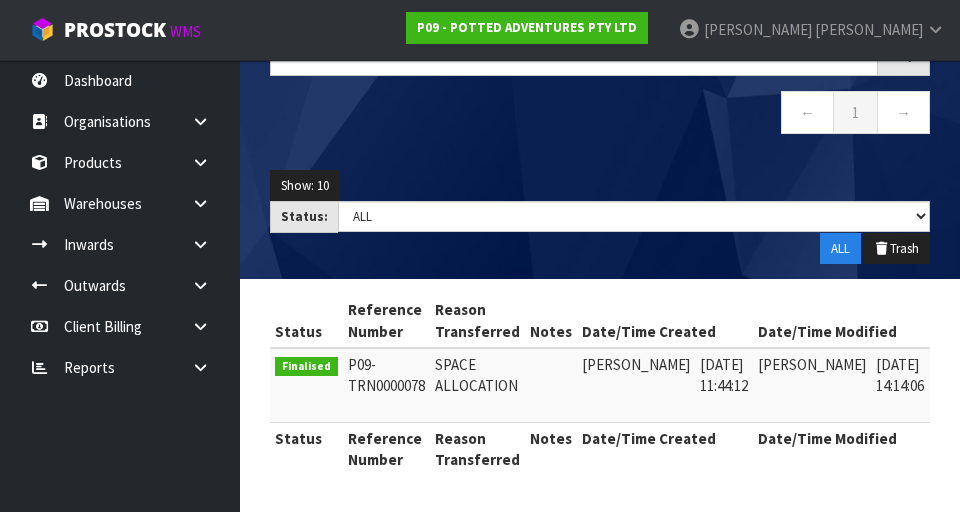 click at bounding box center [956, 370] 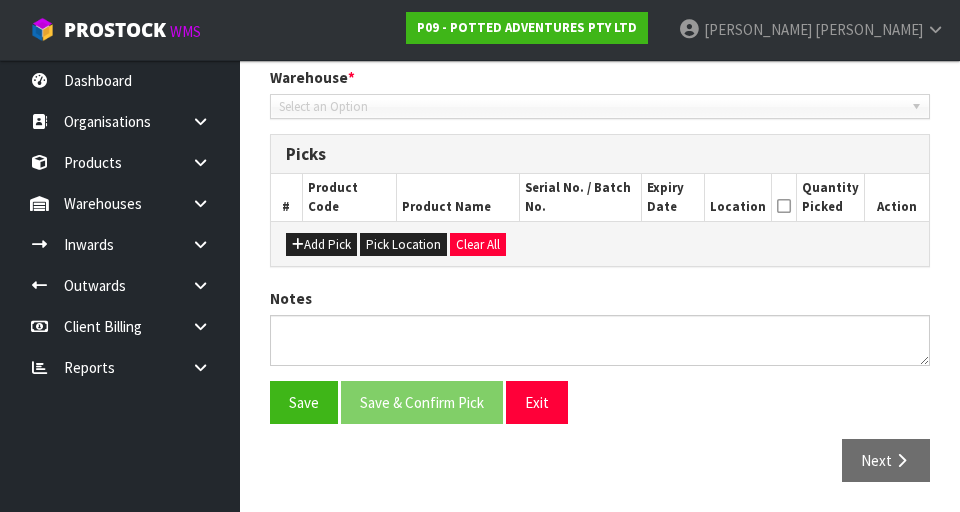 type on "[DATE]" 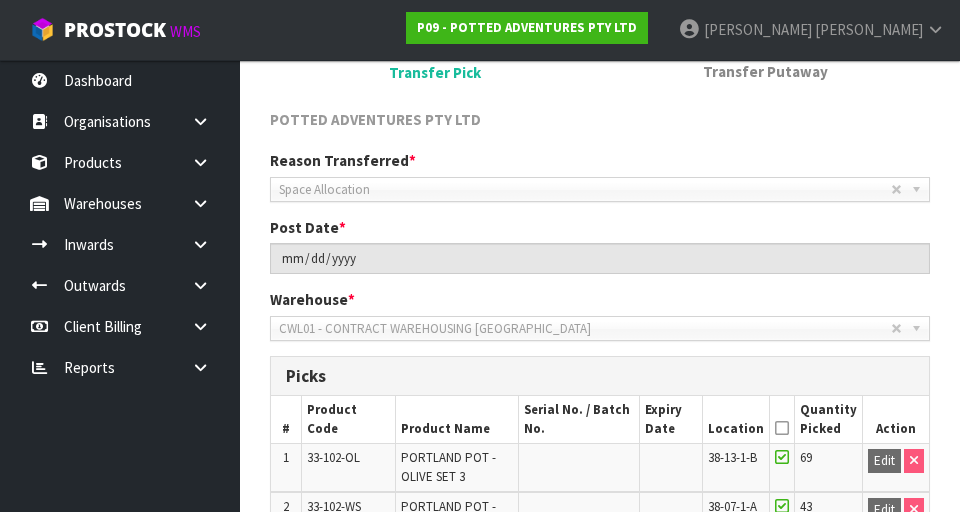 scroll, scrollTop: 163, scrollLeft: 0, axis: vertical 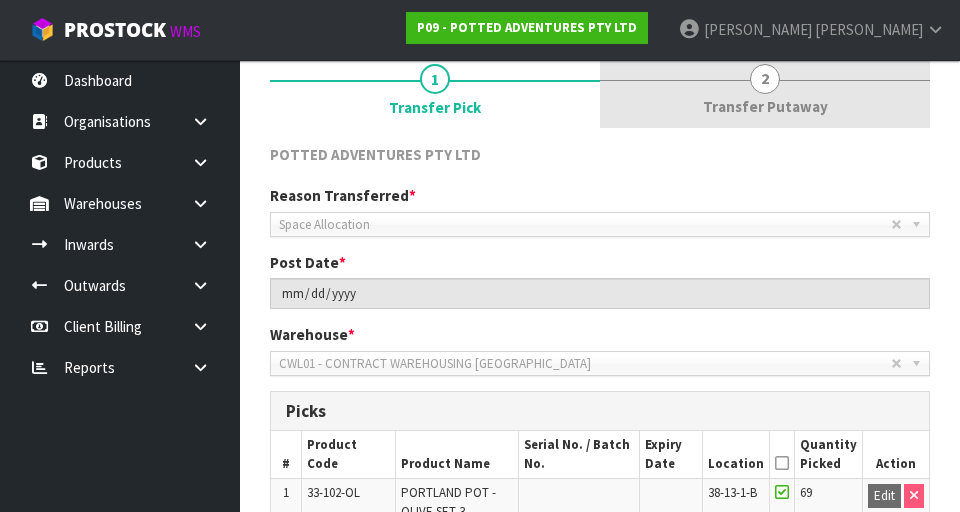 click on "Transfer Putaway" at bounding box center (765, 106) 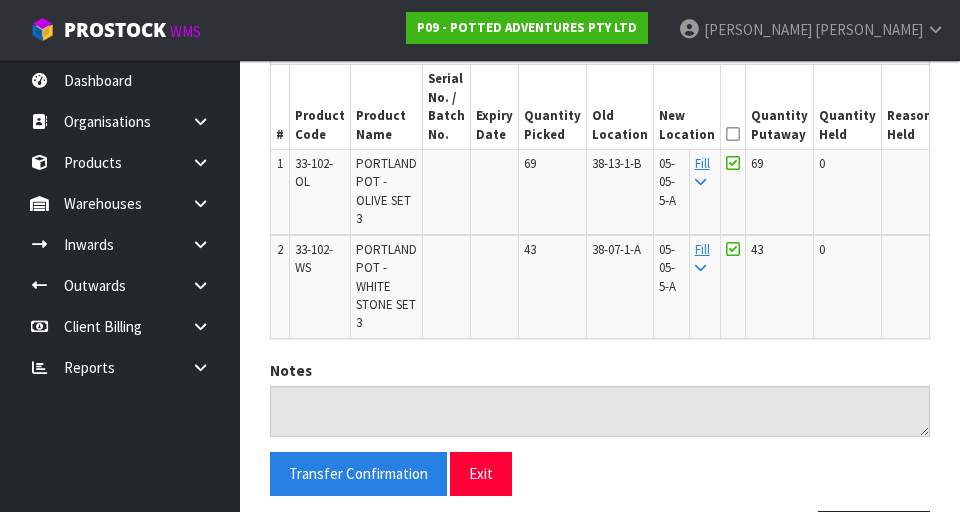 scroll, scrollTop: 527, scrollLeft: 0, axis: vertical 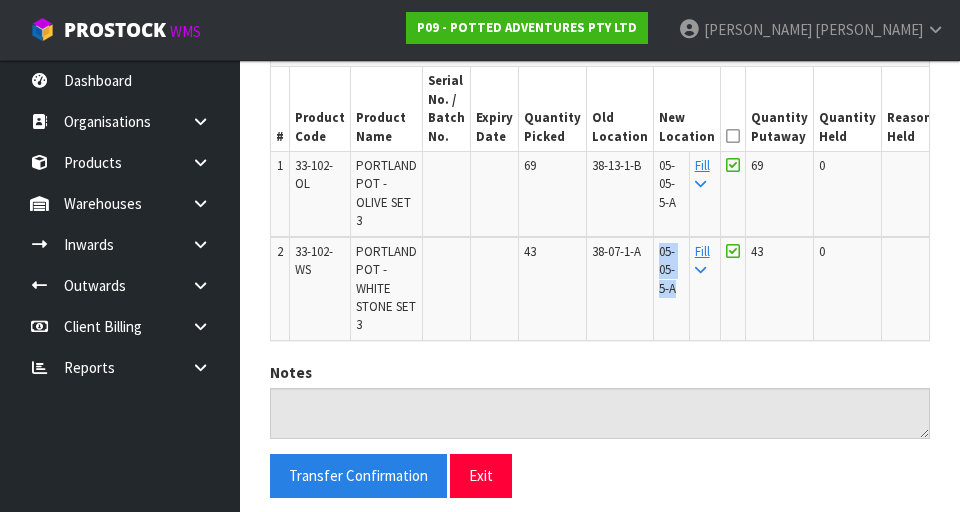 copy on "05-05-5-A" 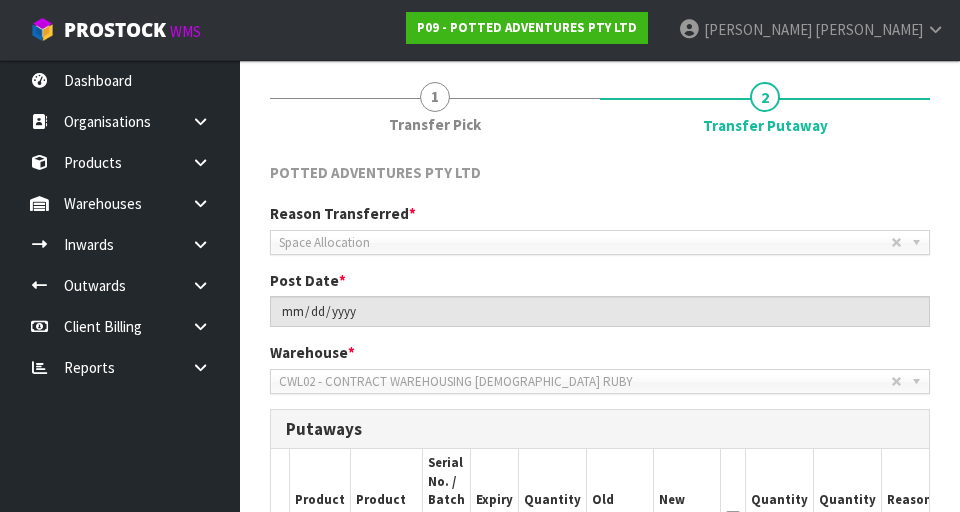 scroll, scrollTop: 0, scrollLeft: 0, axis: both 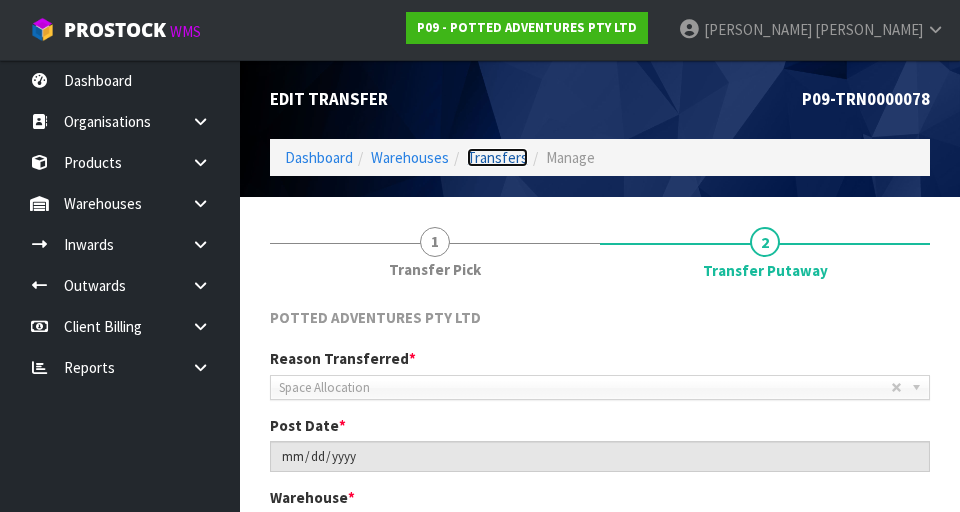 click on "Transfers" at bounding box center [497, 157] 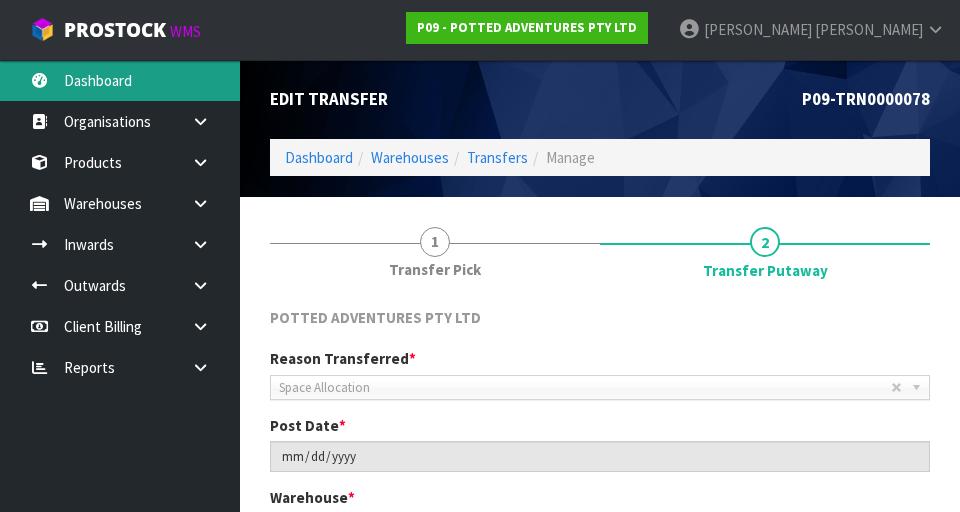click on "Dashboard" at bounding box center [120, 80] 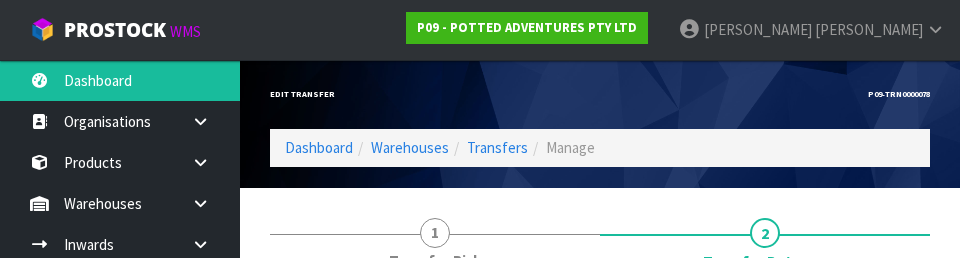 click on "P09-TRN0000078" at bounding box center (772, 94) 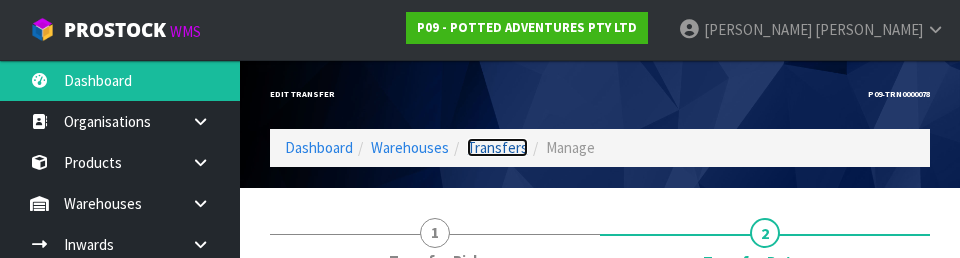 click on "Transfers" at bounding box center [497, 147] 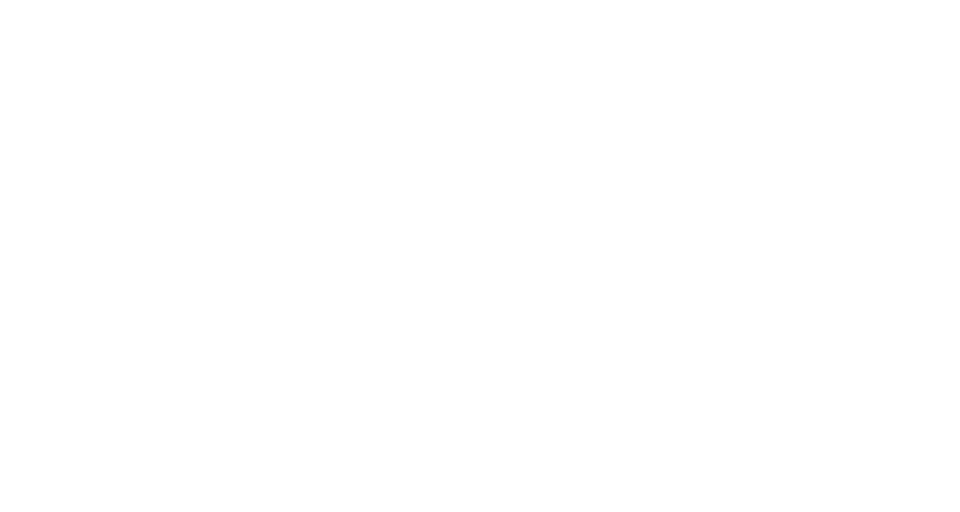 scroll, scrollTop: 0, scrollLeft: 0, axis: both 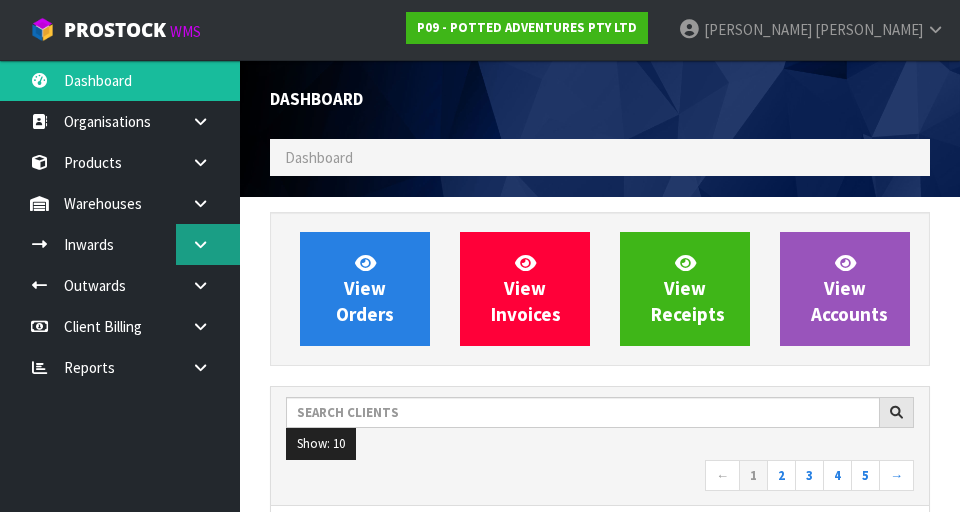 click at bounding box center [200, 244] 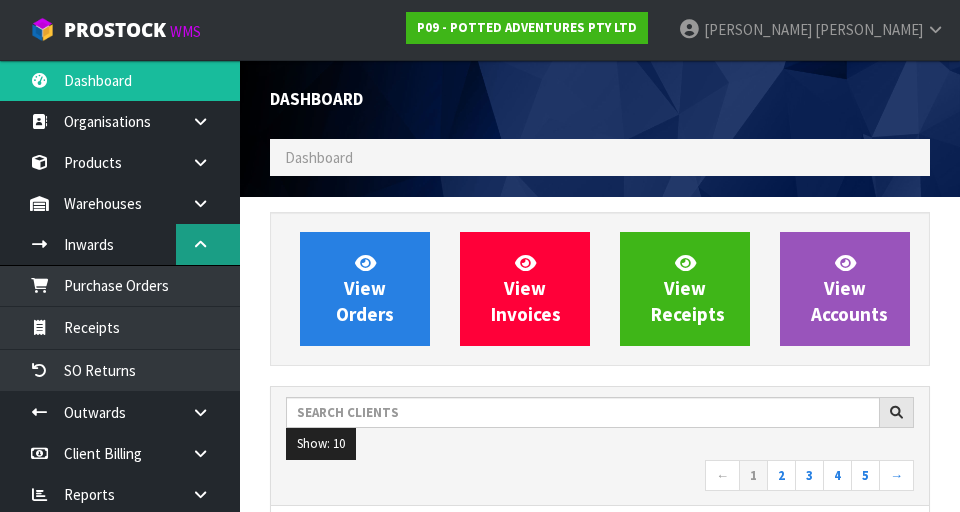 click at bounding box center (200, 244) 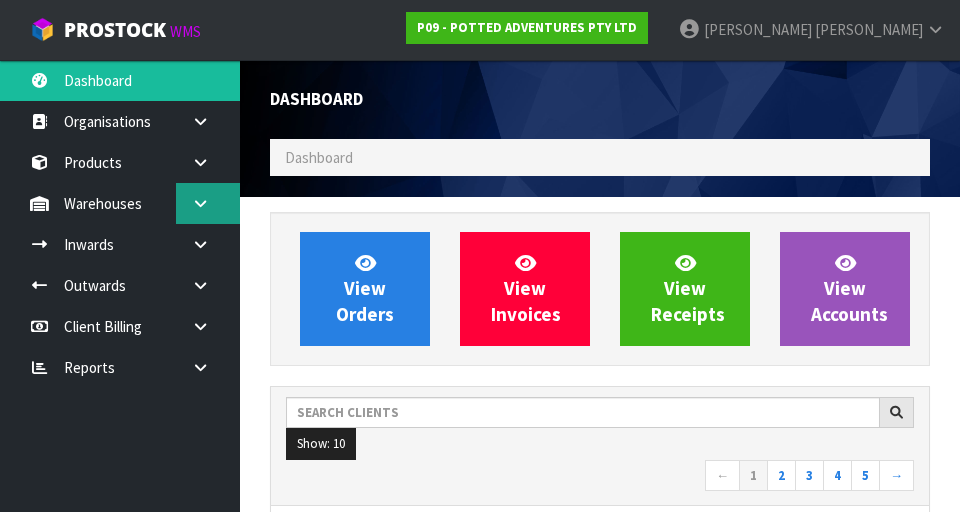 click at bounding box center (200, 203) 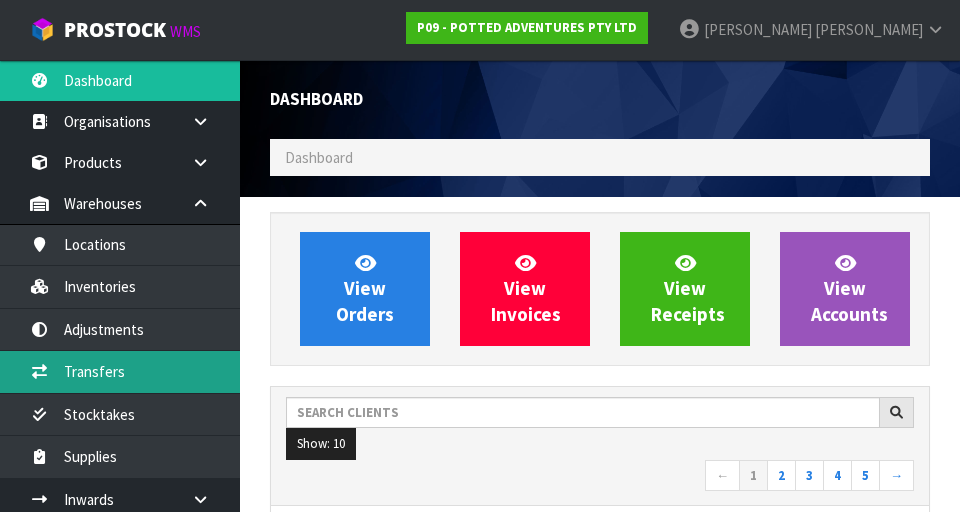 click on "Transfers" at bounding box center [120, 371] 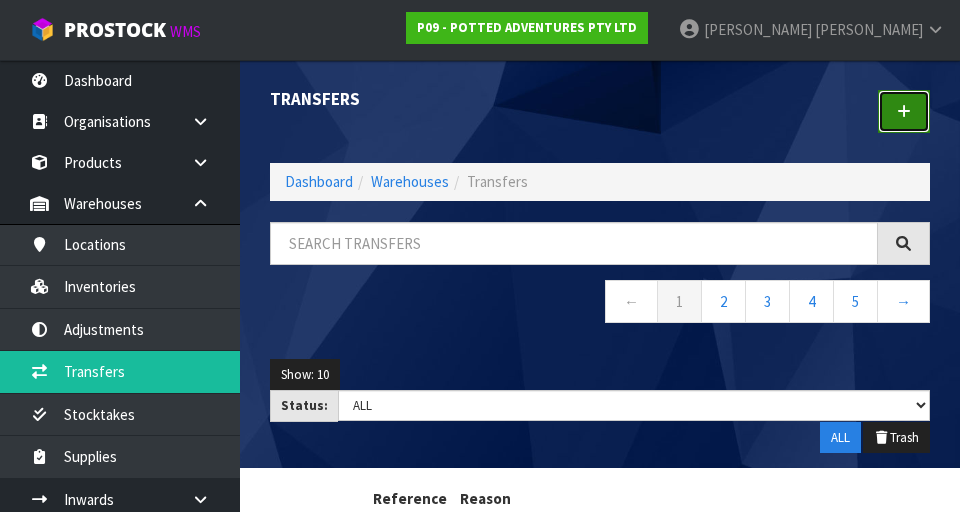 click at bounding box center (904, 111) 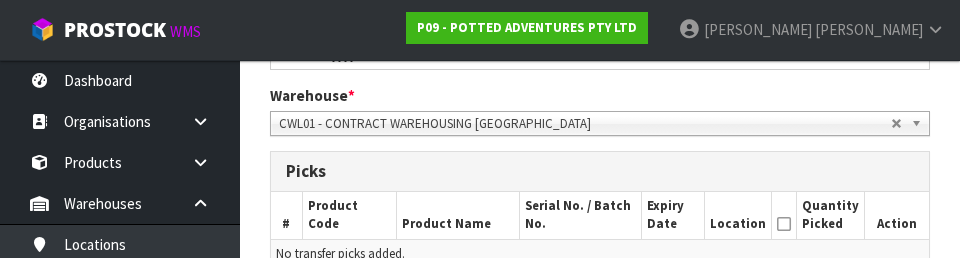 scroll, scrollTop: 394, scrollLeft: 0, axis: vertical 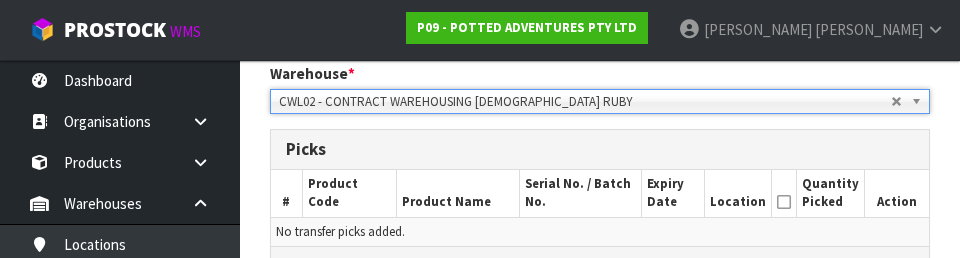 click on "Location" at bounding box center (738, 193) 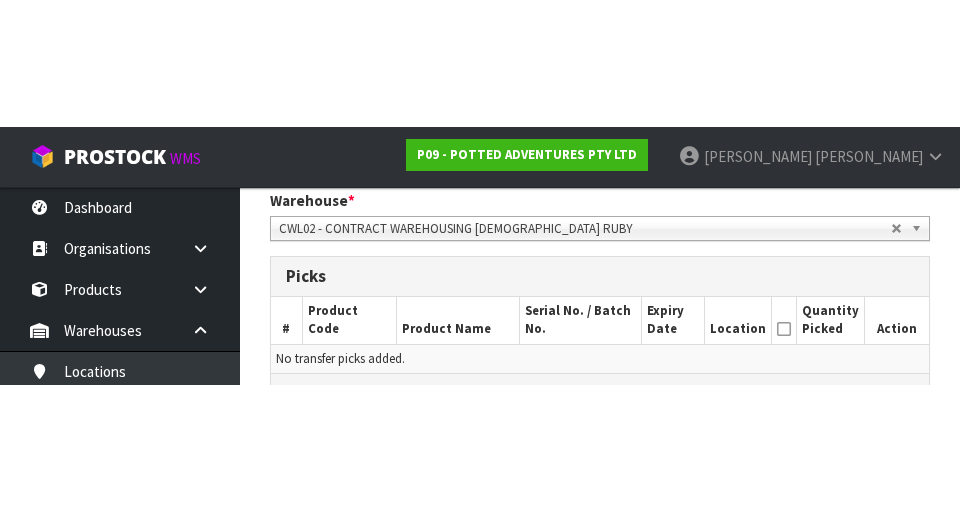 scroll, scrollTop: 424, scrollLeft: 0, axis: vertical 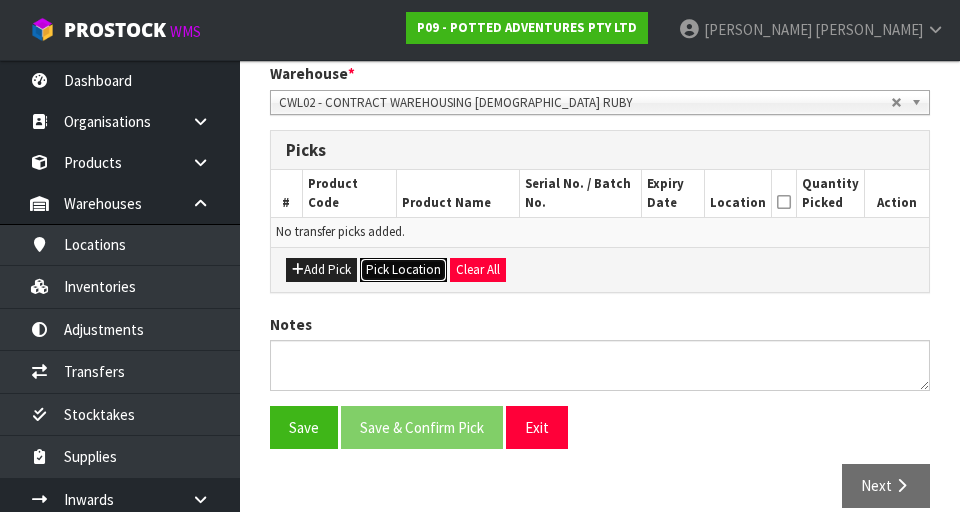 click on "Pick Location" at bounding box center [403, 270] 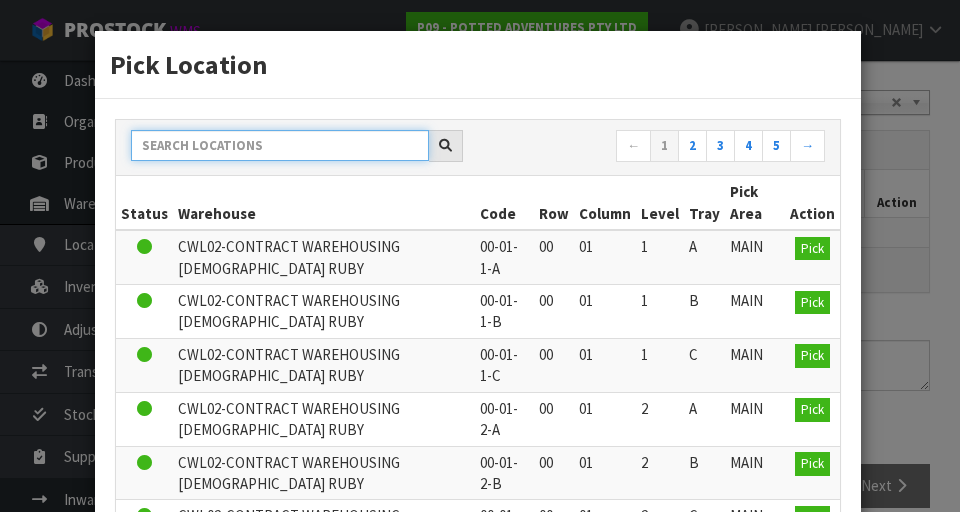 click at bounding box center (280, 145) 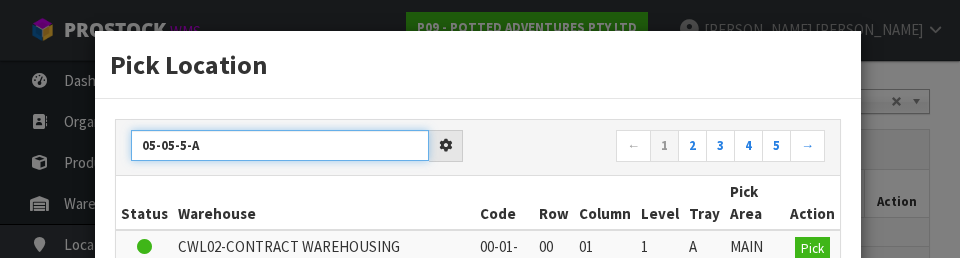 type on "05-05-5-A" 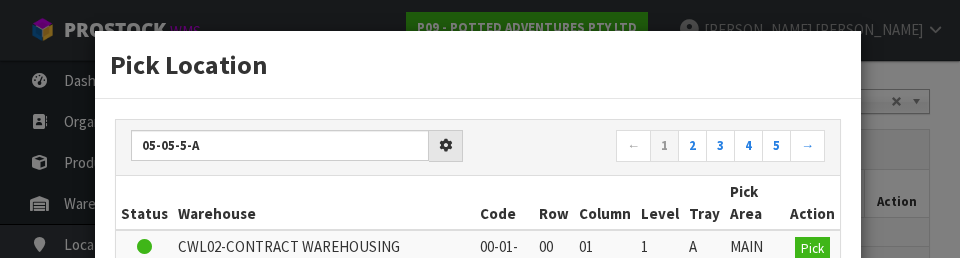 click on "Pick Location" at bounding box center (478, 64) 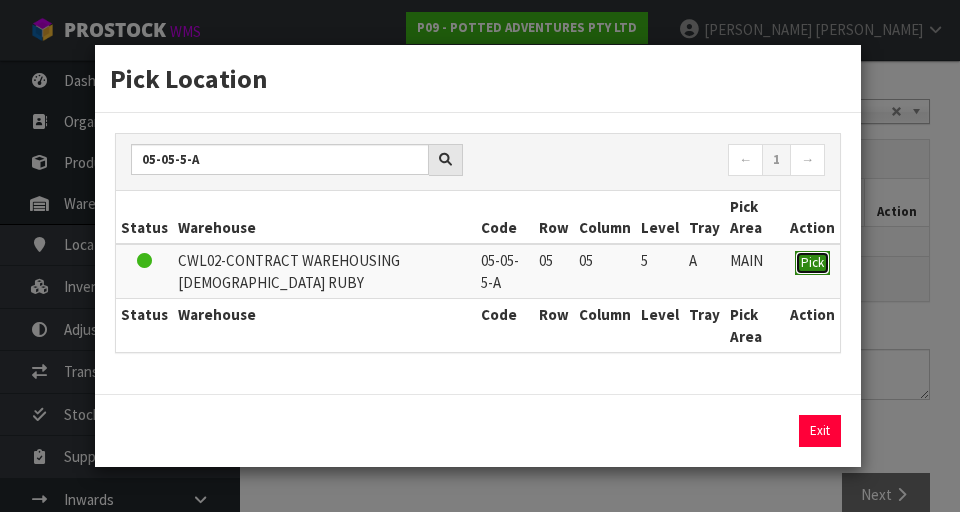 click on "Pick" at bounding box center (812, 262) 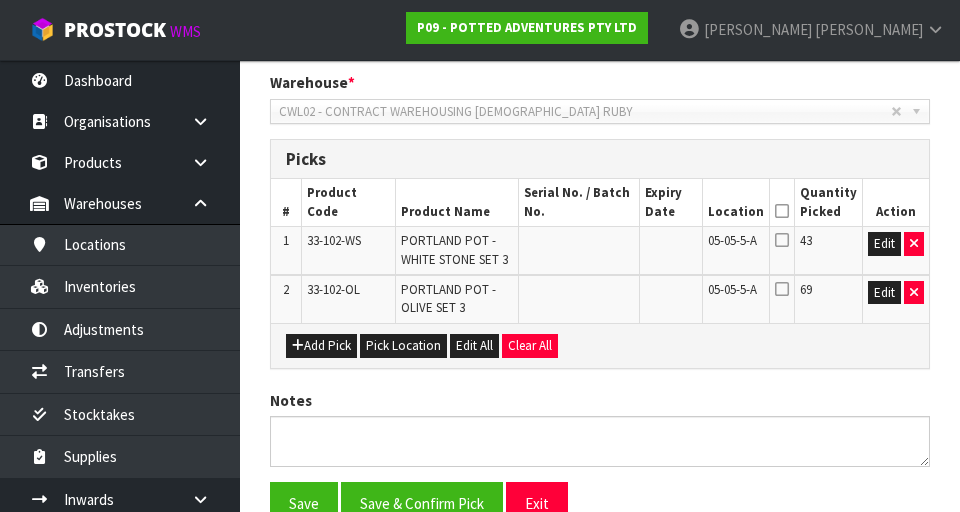 click at bounding box center (782, 211) 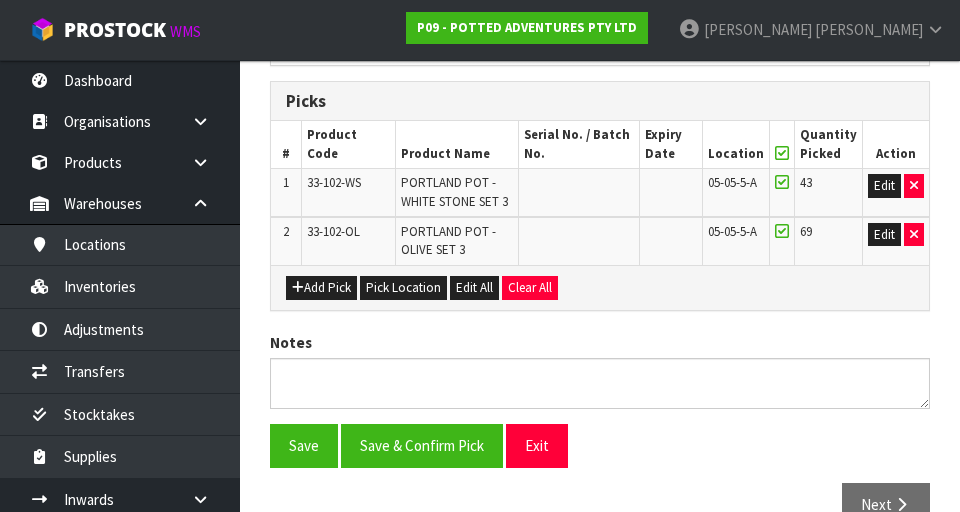 scroll, scrollTop: 480, scrollLeft: 0, axis: vertical 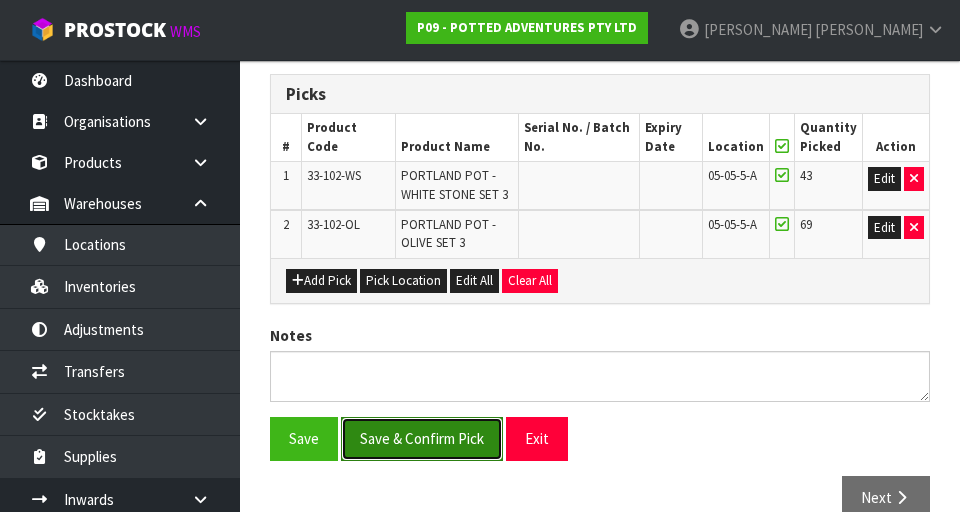 click on "Save & Confirm Pick" at bounding box center (422, 438) 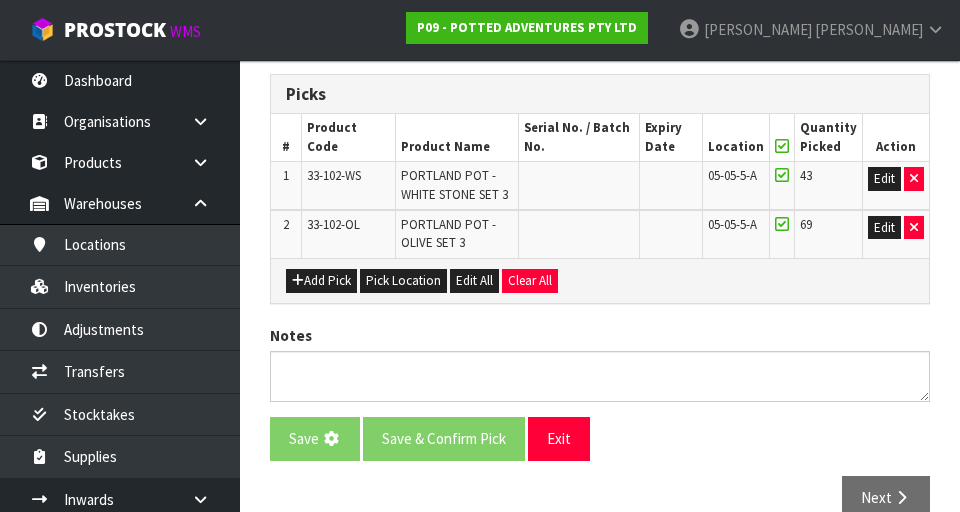 scroll, scrollTop: 0, scrollLeft: 0, axis: both 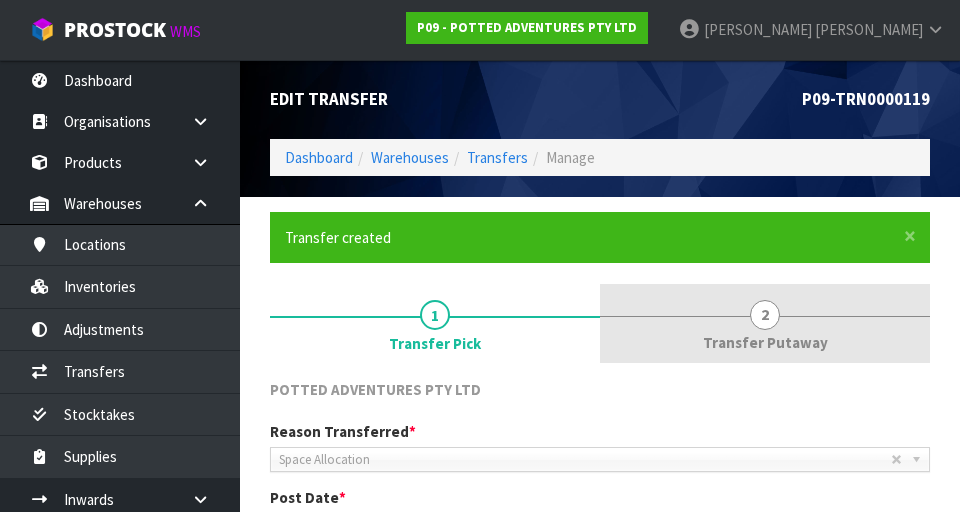 click on "2
Transfer Putaway" at bounding box center (765, 323) 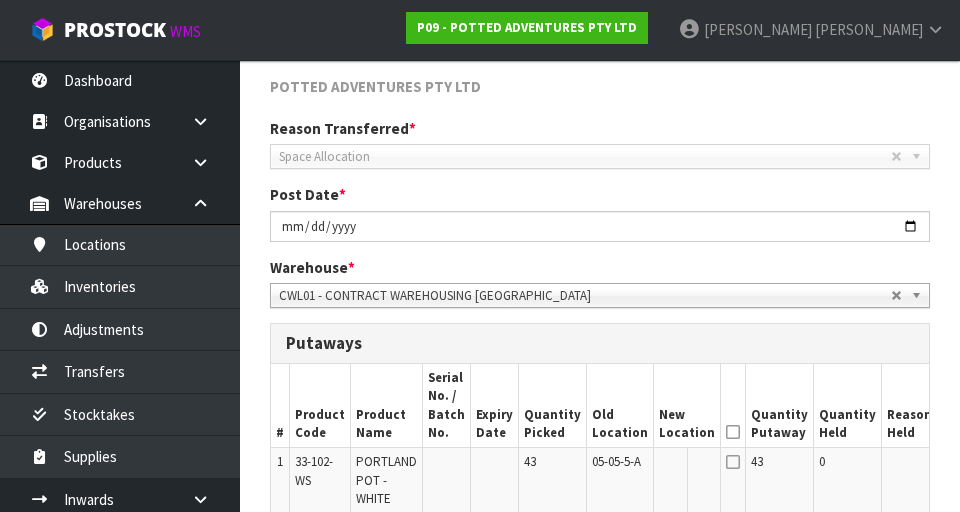scroll, scrollTop: 319, scrollLeft: 0, axis: vertical 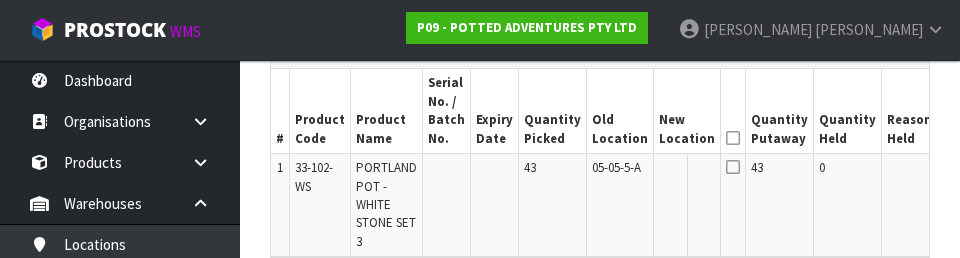 click on "0" at bounding box center (848, 206) 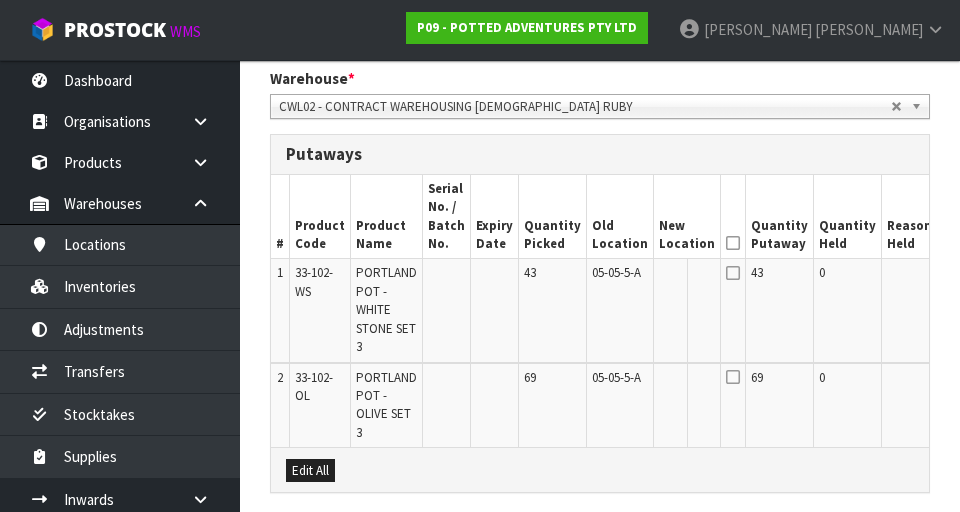 scroll, scrollTop: 489, scrollLeft: 0, axis: vertical 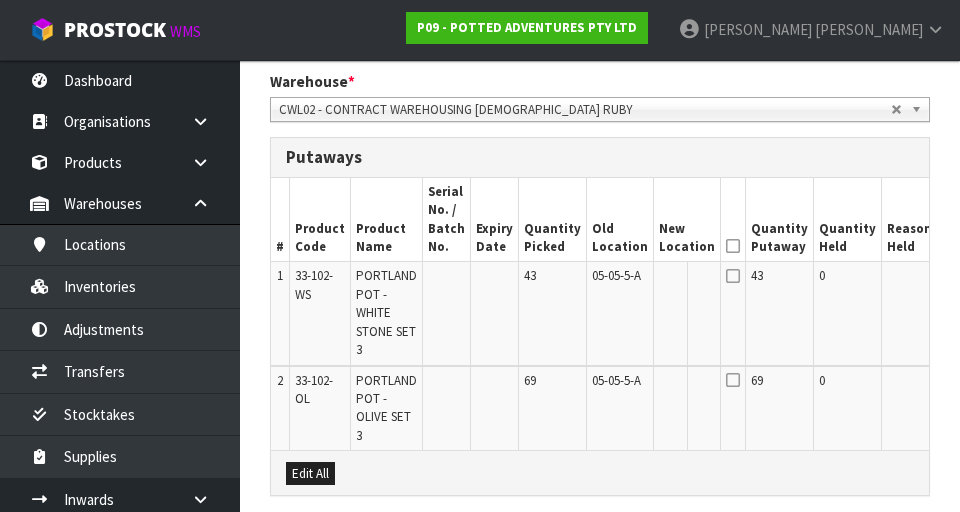 click on "Edit" at bounding box center [959, 279] 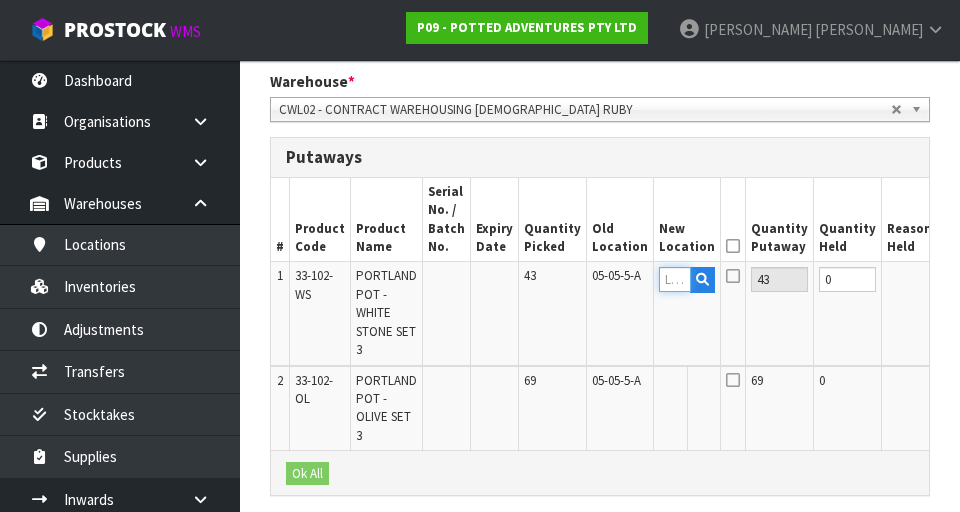 click at bounding box center (675, 279) 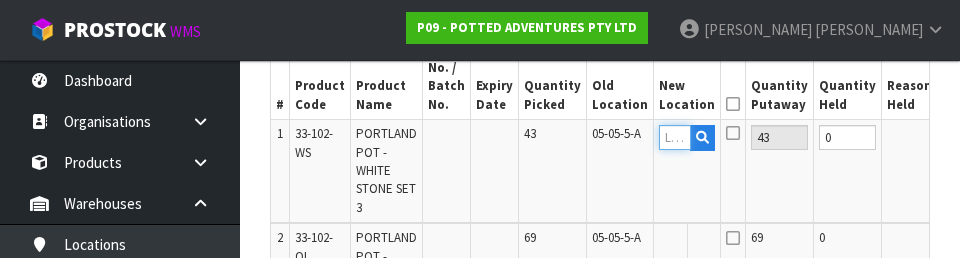 scroll, scrollTop: 630, scrollLeft: 0, axis: vertical 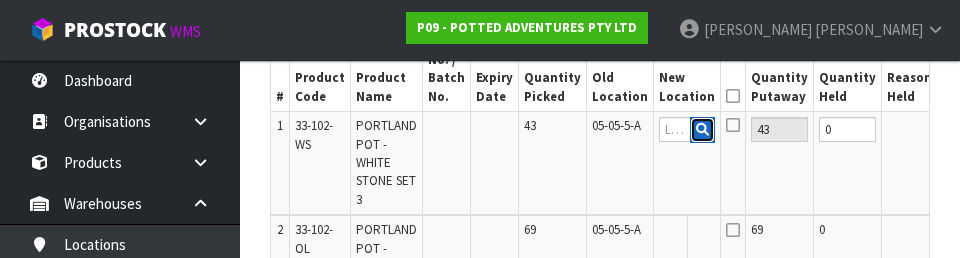 click at bounding box center [702, 129] 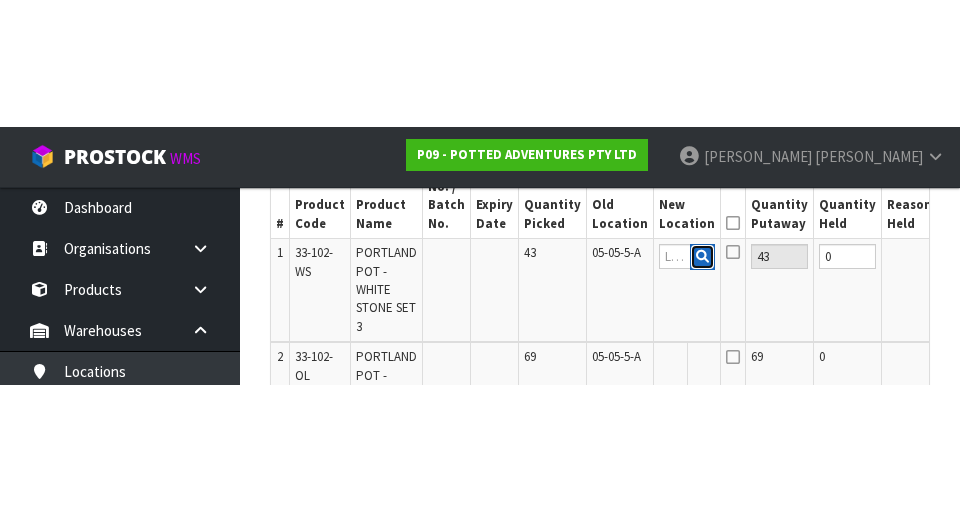 scroll, scrollTop: 640, scrollLeft: 0, axis: vertical 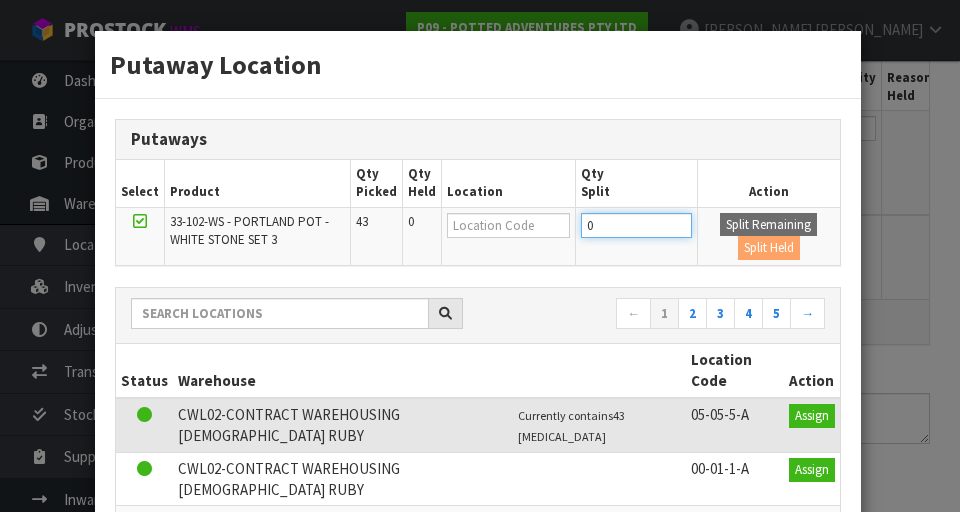 click on "0" at bounding box center (636, 225) 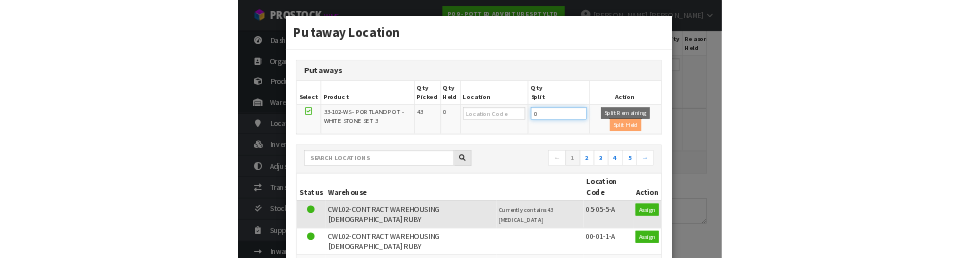 scroll, scrollTop: 630, scrollLeft: 0, axis: vertical 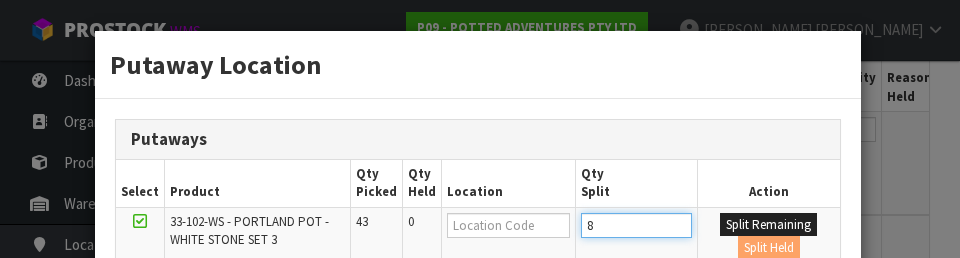 type on "8" 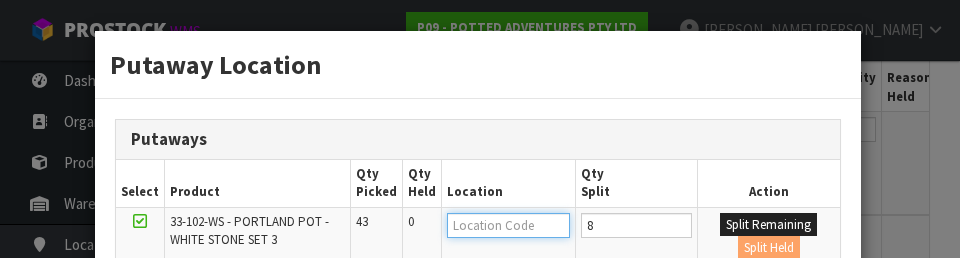 click at bounding box center (508, 225) 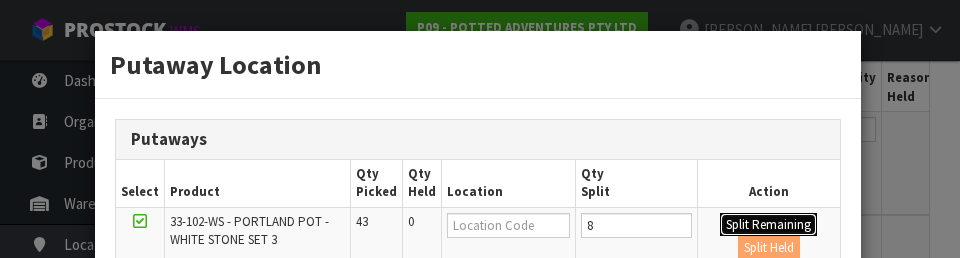 click on "Split Remaining" at bounding box center (768, 225) 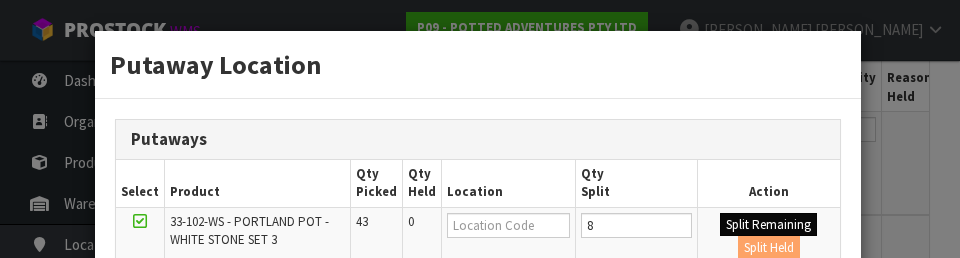 type on "8" 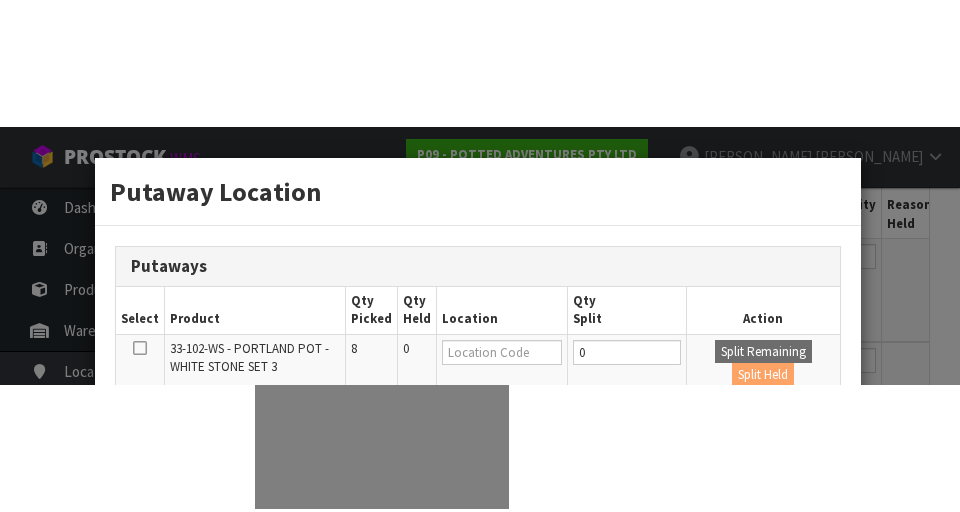scroll, scrollTop: 640, scrollLeft: 0, axis: vertical 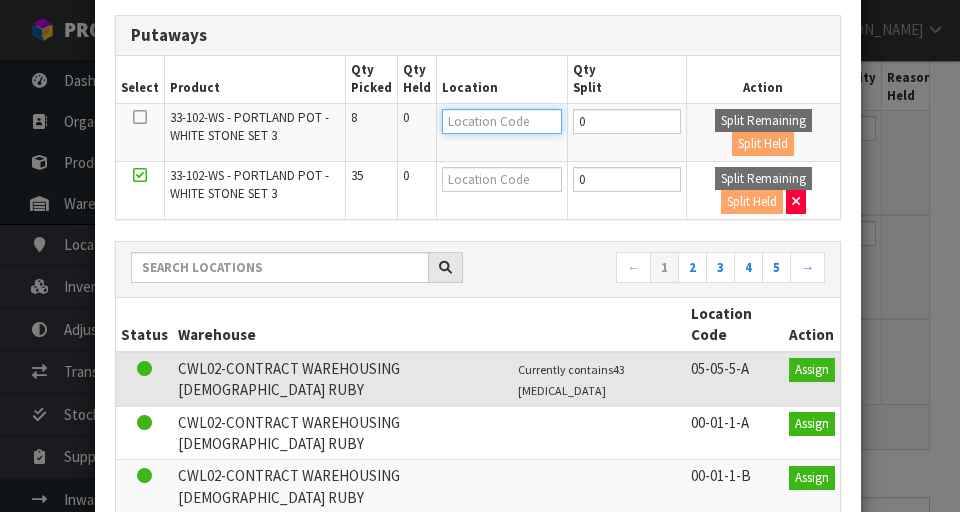 click at bounding box center (502, 121) 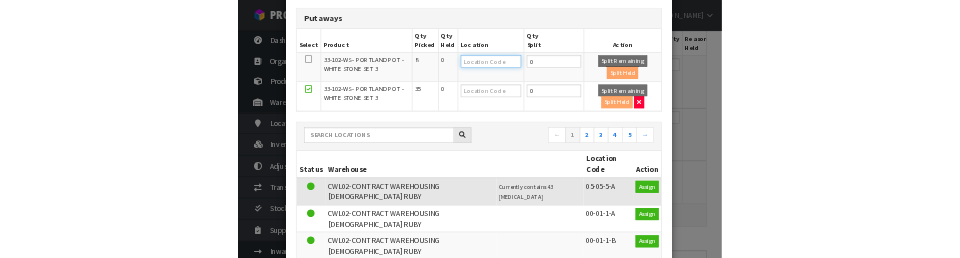 scroll, scrollTop: 630, scrollLeft: 0, axis: vertical 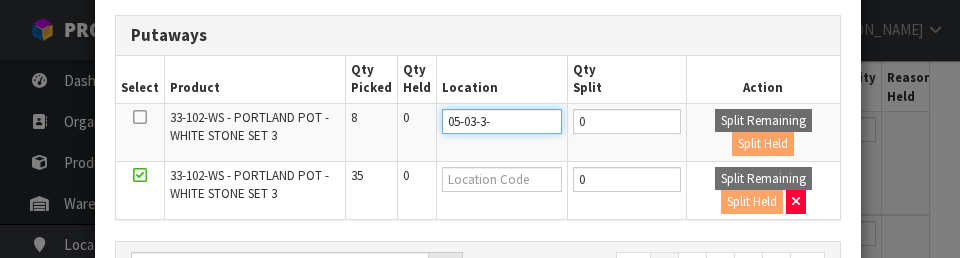 type on "05-03-3-a" 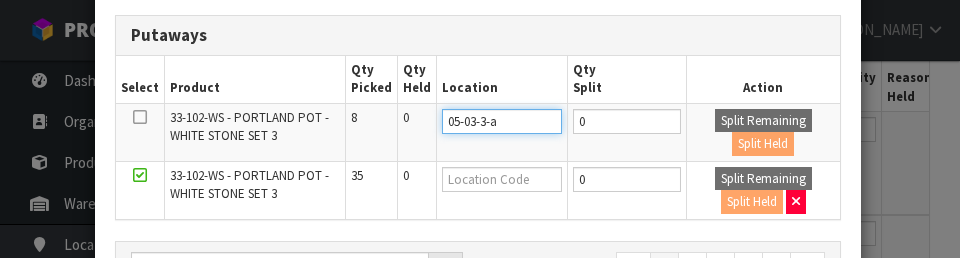 type on "05-03-3-A" 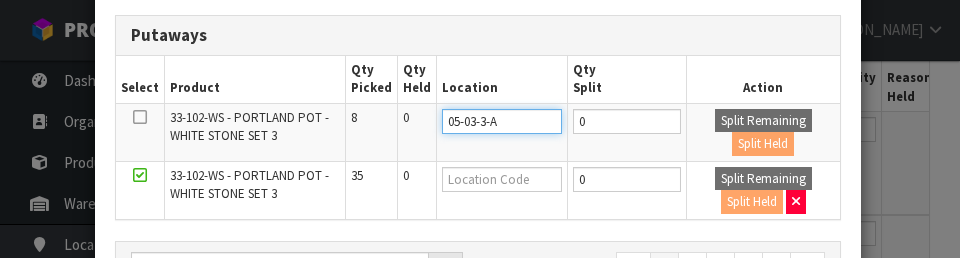 type on "05-03-3-A" 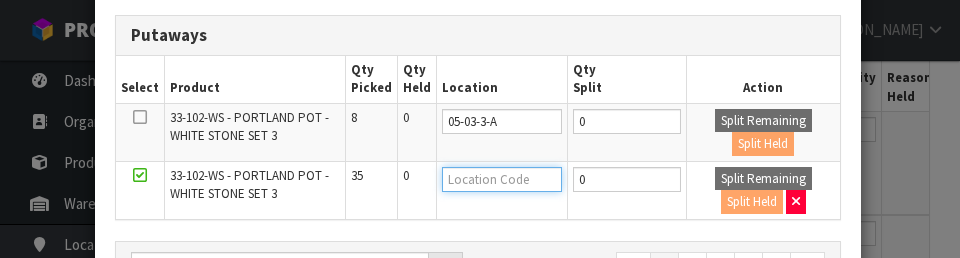 click at bounding box center (502, 179) 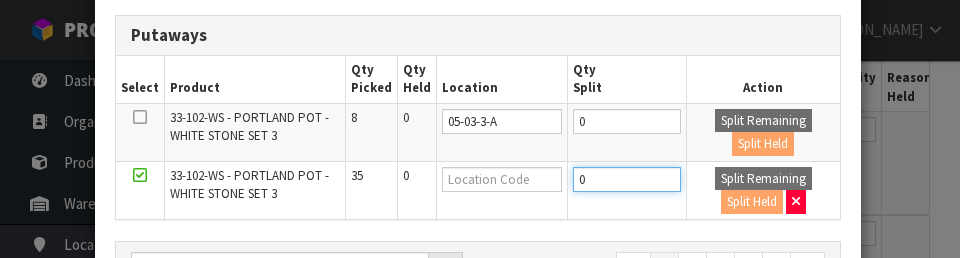 click on "0" at bounding box center (627, 179) 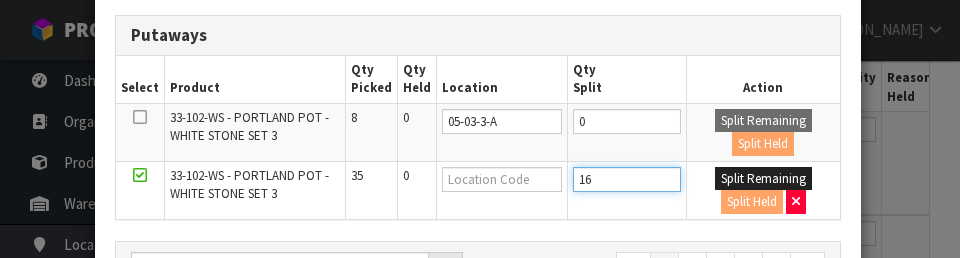 type on "16" 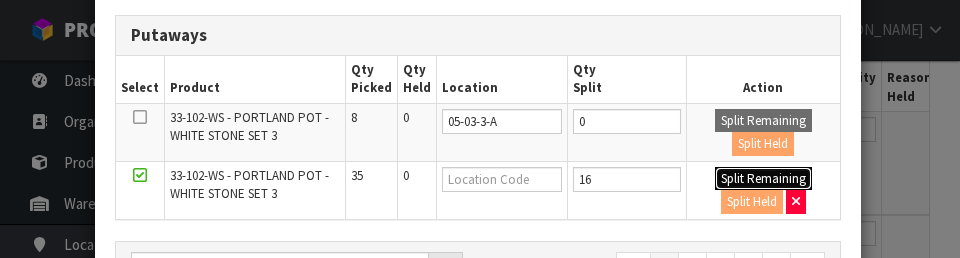 click on "Split Remaining" at bounding box center (763, 179) 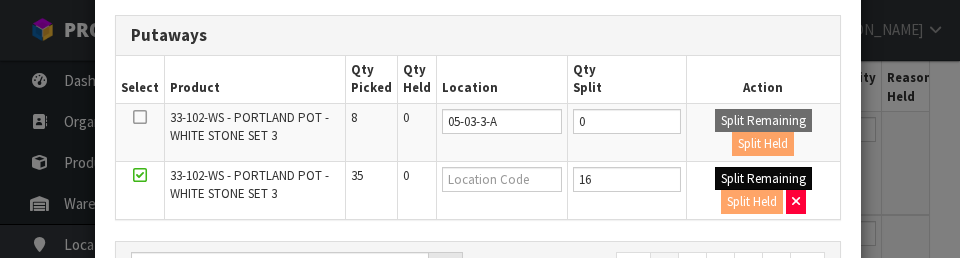 type on "16" 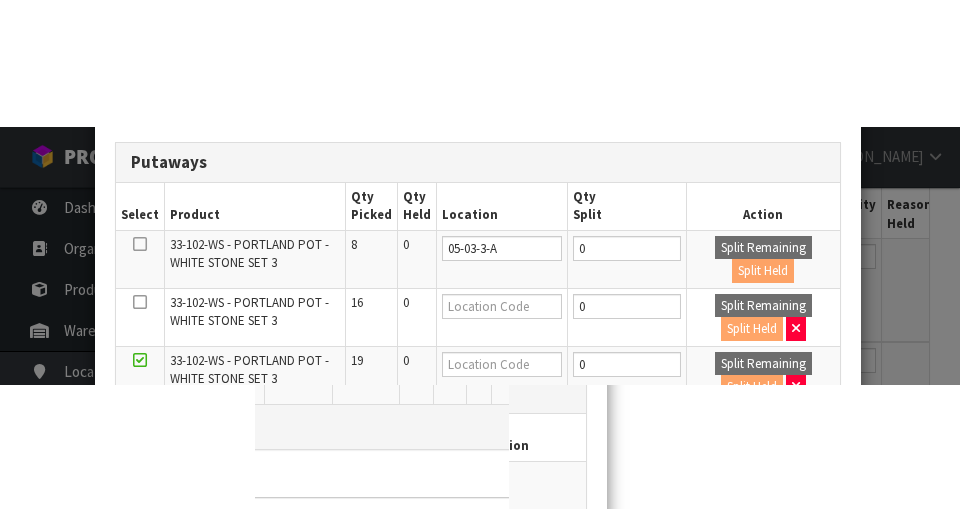 scroll, scrollTop: 640, scrollLeft: 0, axis: vertical 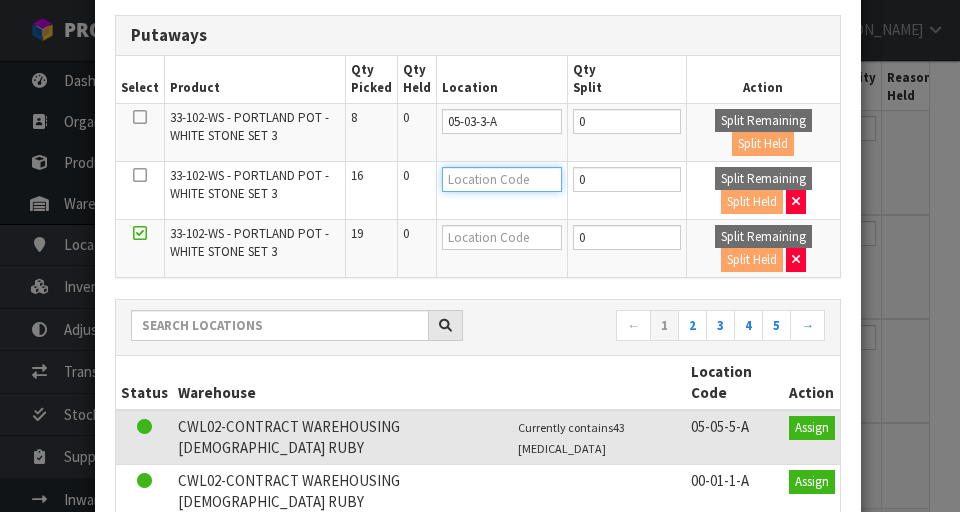 click at bounding box center (502, 179) 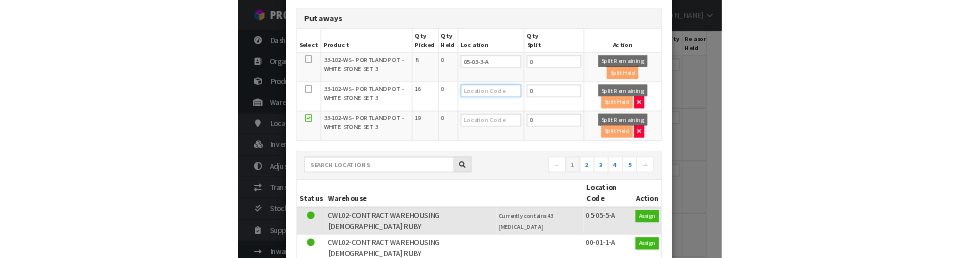 scroll, scrollTop: 630, scrollLeft: 0, axis: vertical 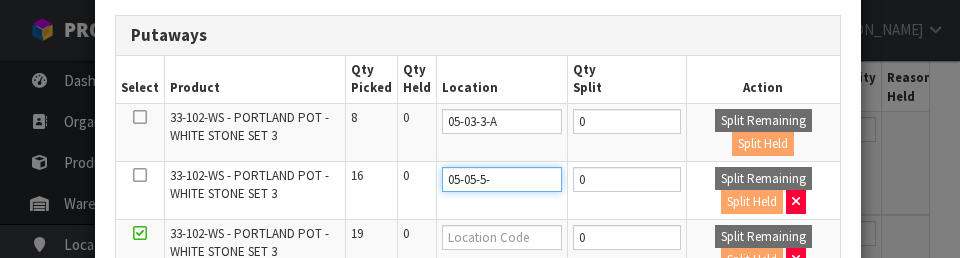 type on "05-05-5-A" 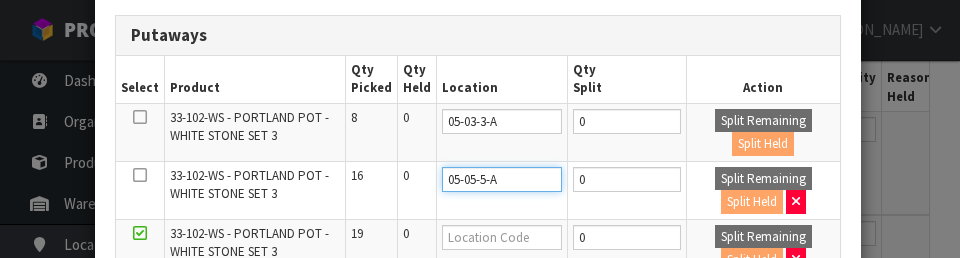 type on "05-05-5-A" 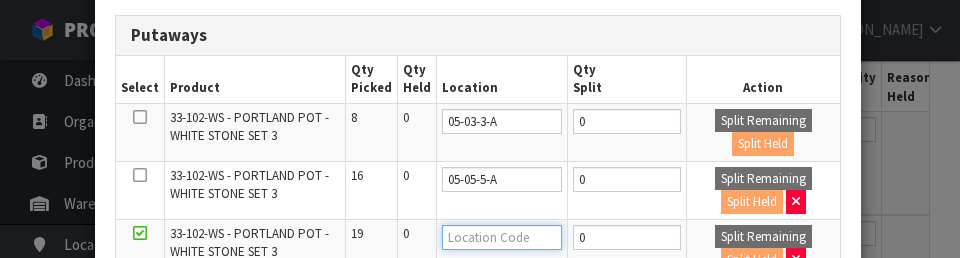 click at bounding box center (502, 237) 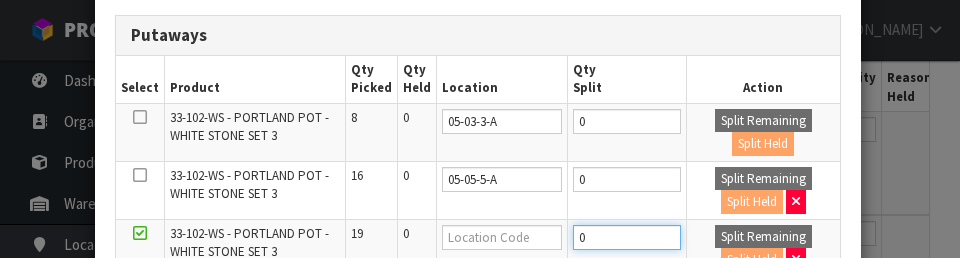 click on "0" at bounding box center (627, 237) 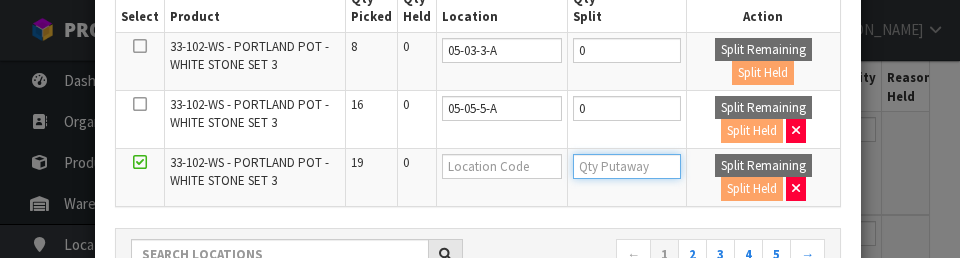 scroll, scrollTop: 183, scrollLeft: 0, axis: vertical 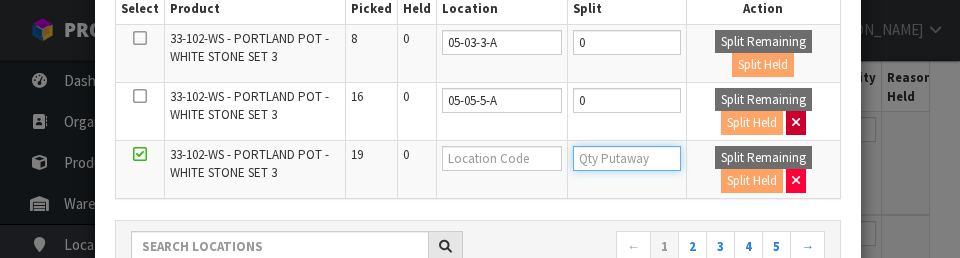 type 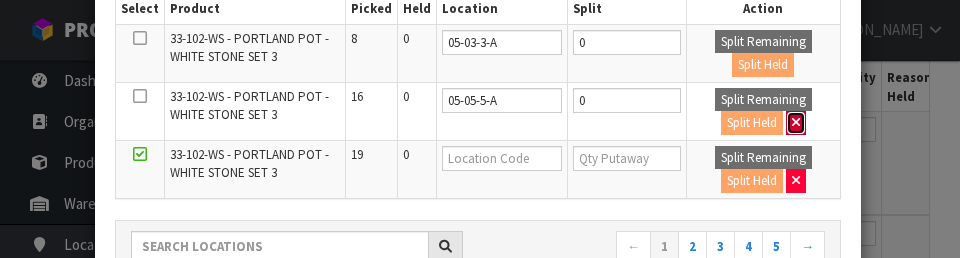click at bounding box center [796, 122] 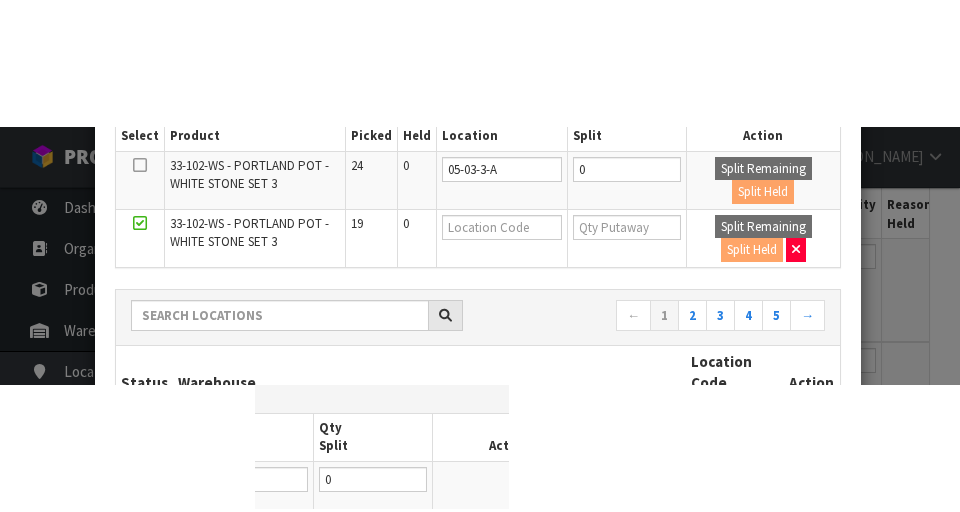 scroll, scrollTop: 640, scrollLeft: 0, axis: vertical 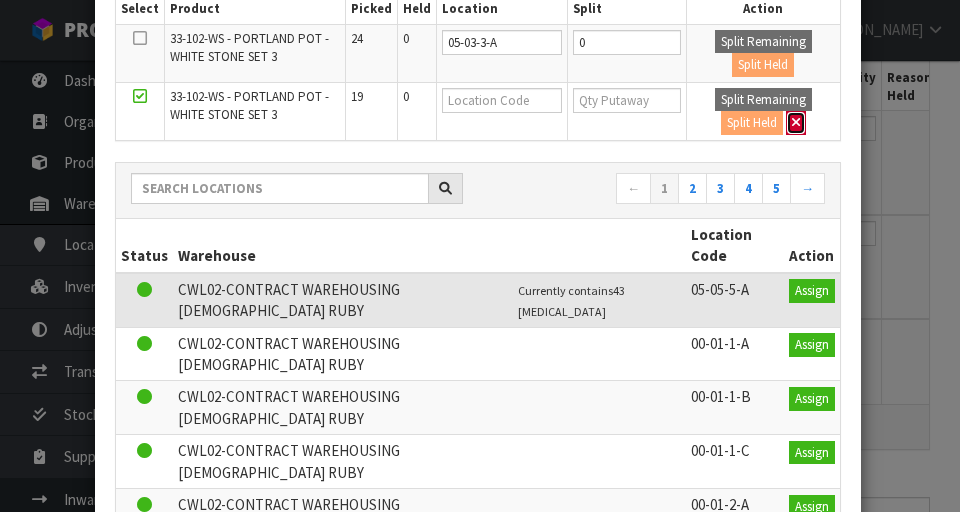 click at bounding box center (796, 122) 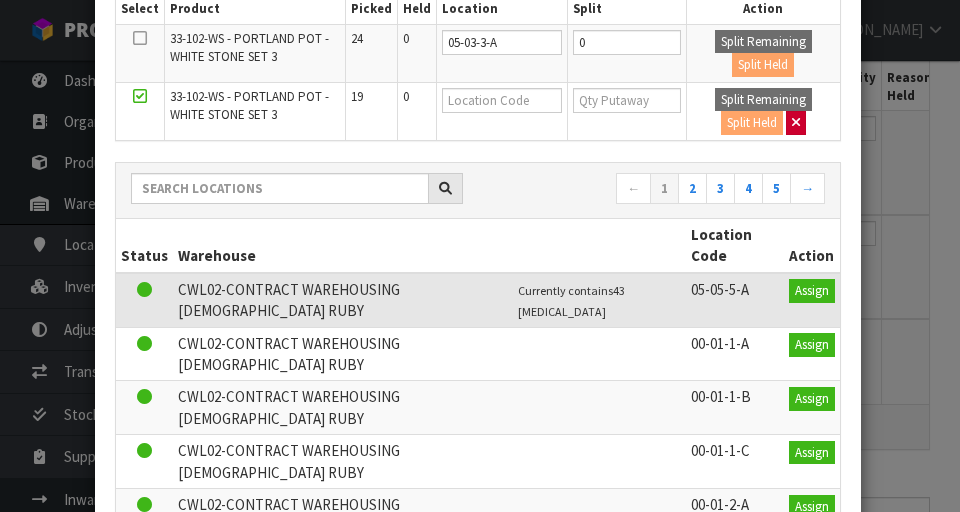 type on "43" 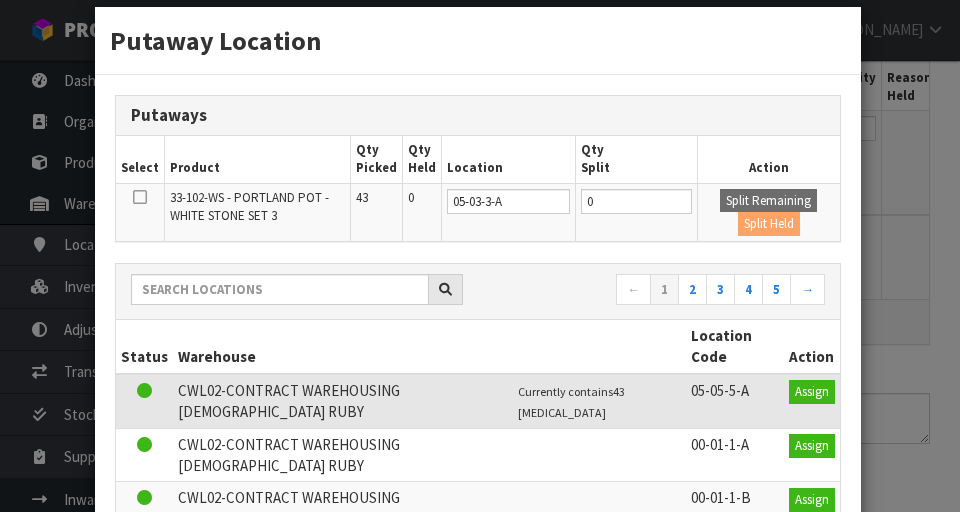 scroll, scrollTop: 0, scrollLeft: 0, axis: both 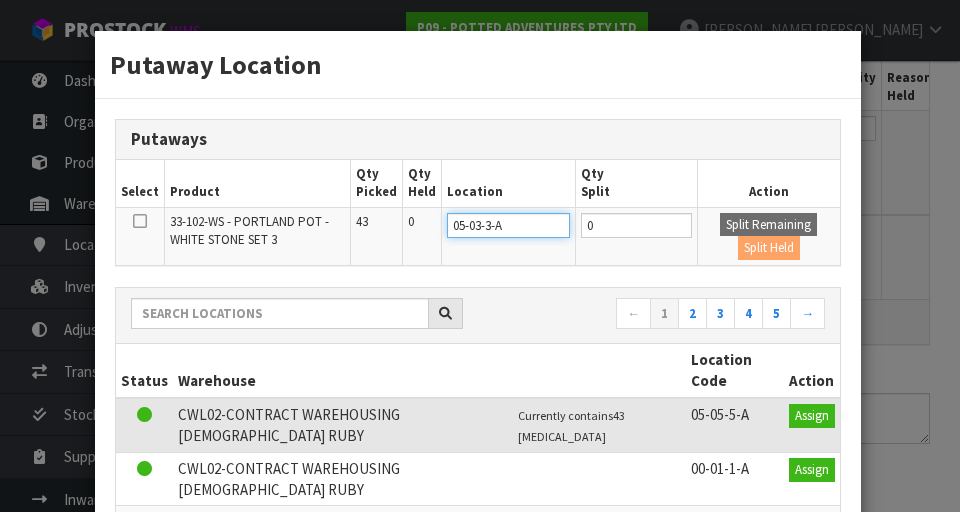 click on "05-03-3-A" at bounding box center (508, 225) 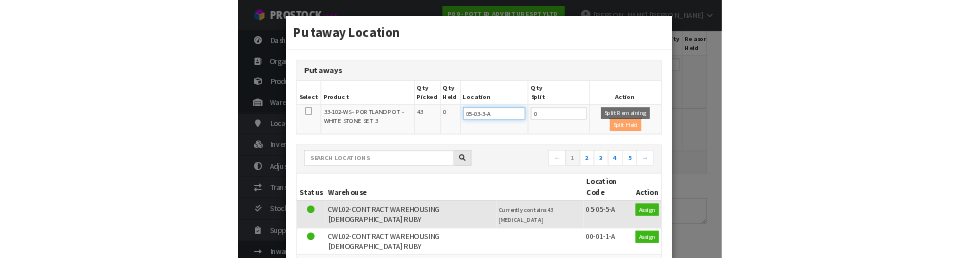 scroll, scrollTop: 630, scrollLeft: 0, axis: vertical 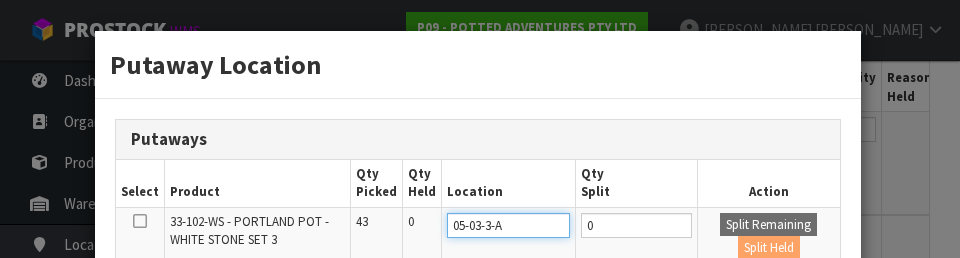 type on "05-03-3-" 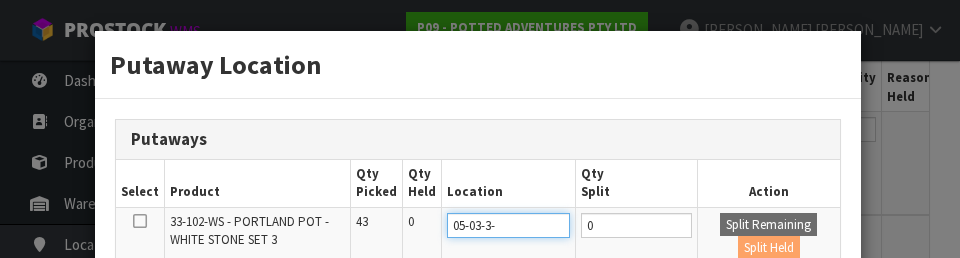 type 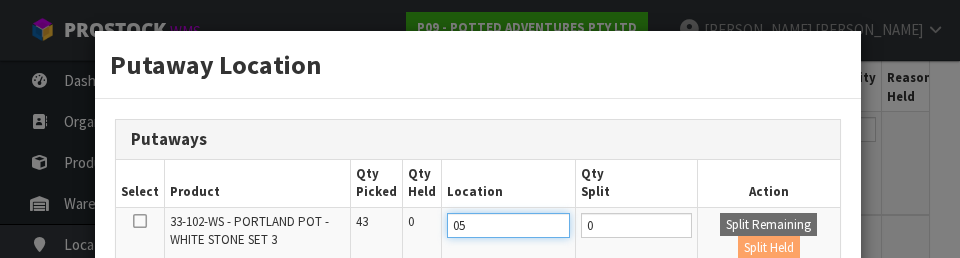 type on "0" 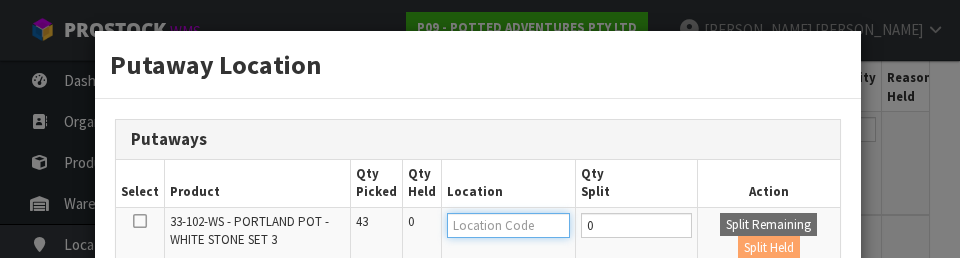 type 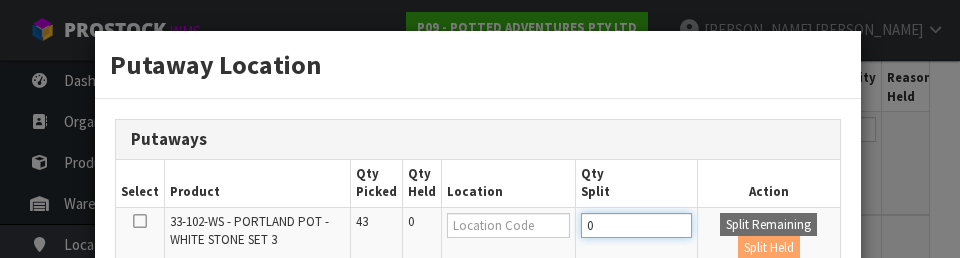 click on "0" at bounding box center [636, 225] 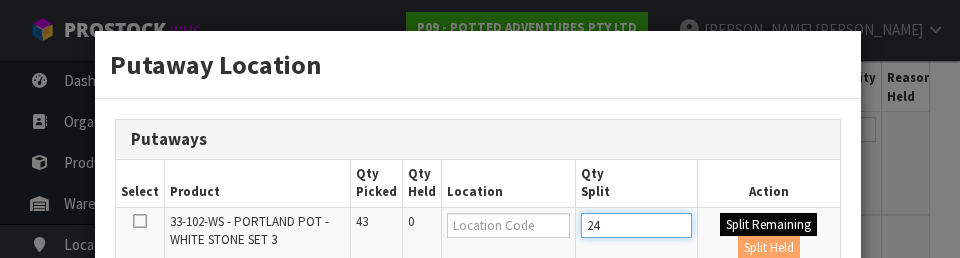 type on "24" 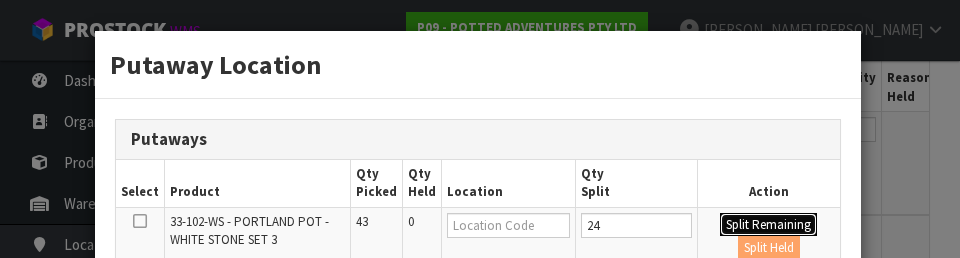 click on "Split Remaining" at bounding box center [768, 225] 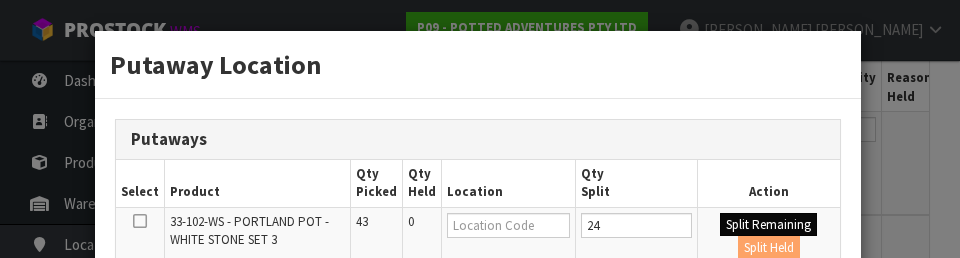 type on "24" 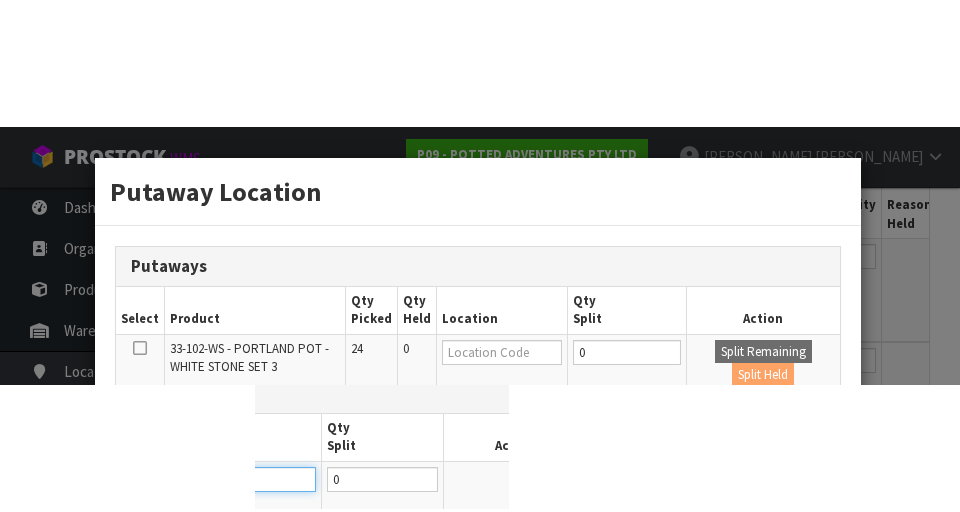 scroll, scrollTop: 640, scrollLeft: 0, axis: vertical 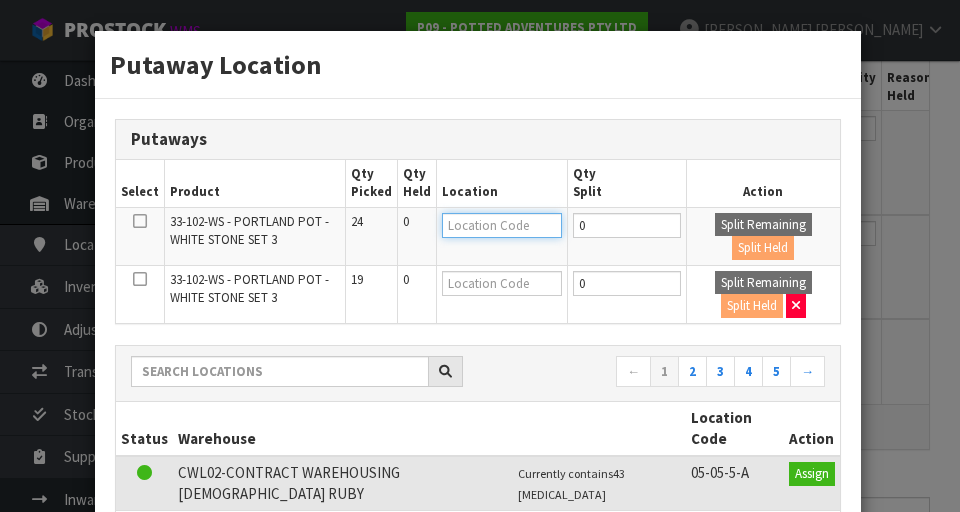 click at bounding box center (502, 225) 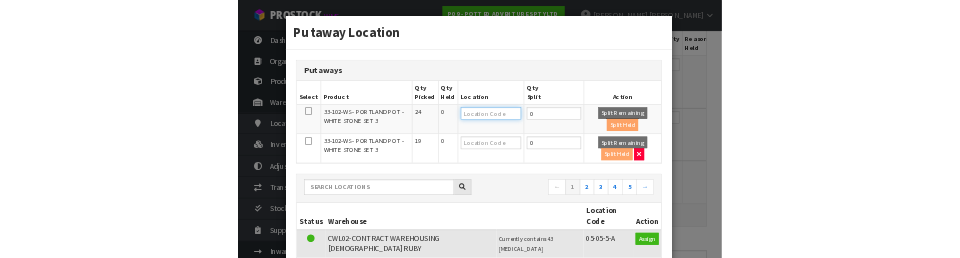 scroll, scrollTop: 630, scrollLeft: 0, axis: vertical 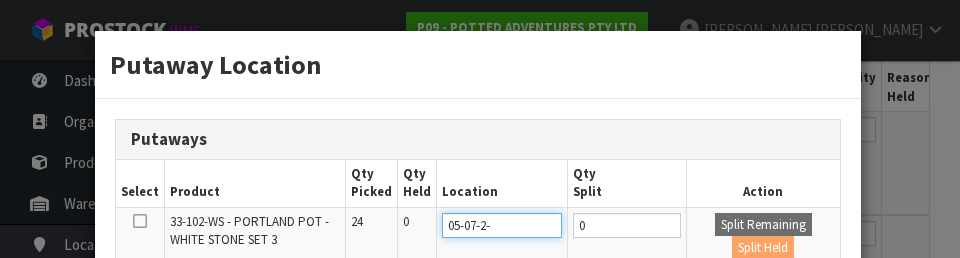 type on "05-07-2-c" 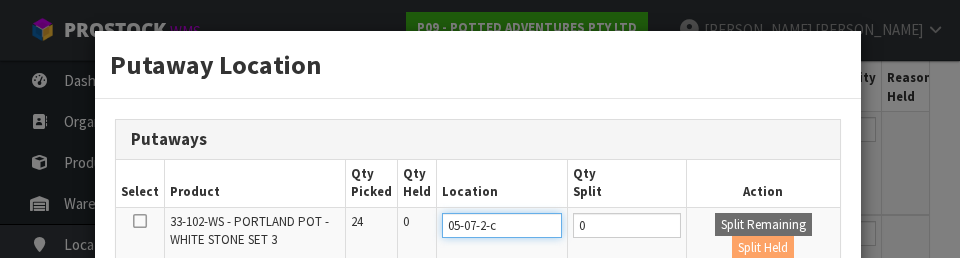 type on "05-07-2-C" 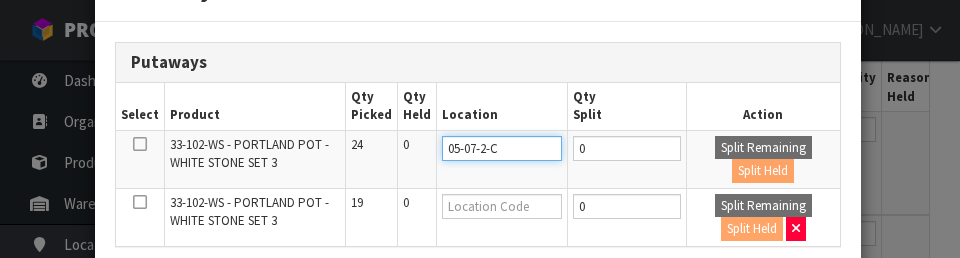scroll, scrollTop: 92, scrollLeft: 0, axis: vertical 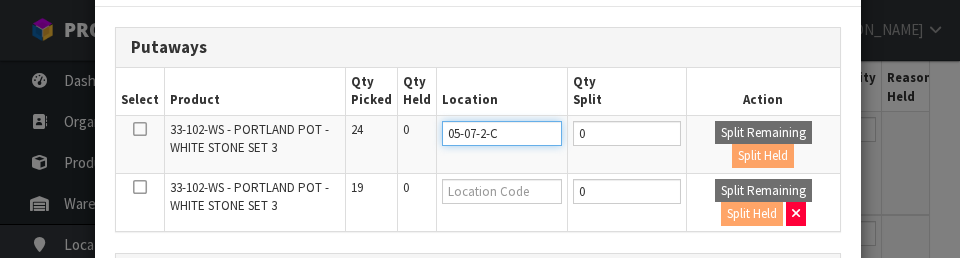 type on "05-07-2-C" 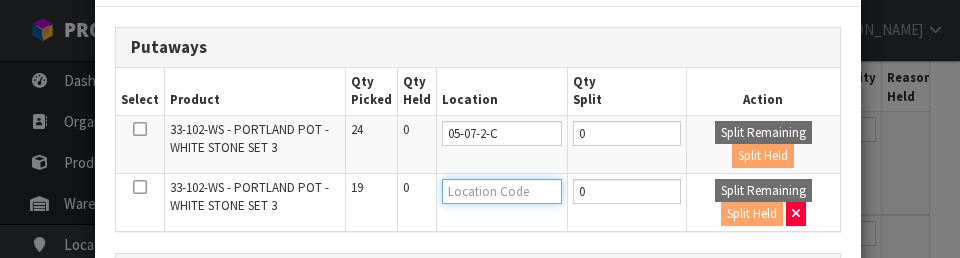 click at bounding box center (502, 191) 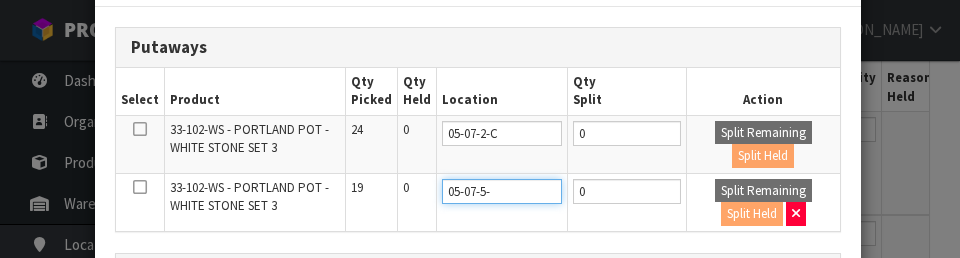 type on "05-07-5-A" 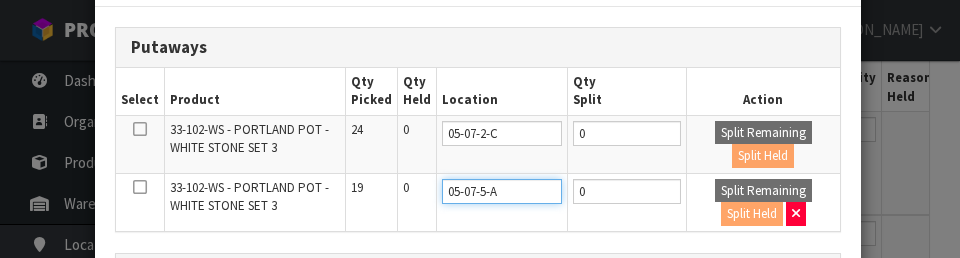 type on "05-07-5-A" 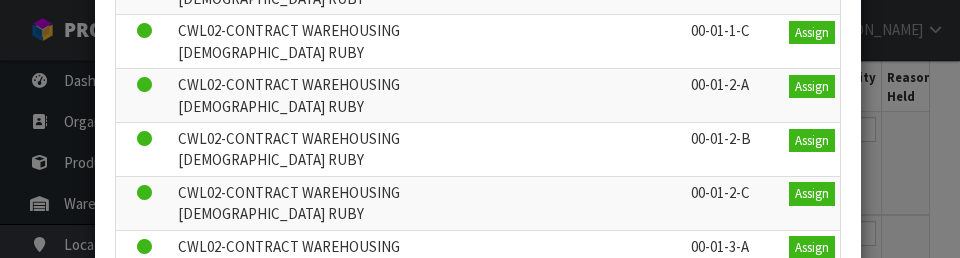 scroll, scrollTop: 700, scrollLeft: 0, axis: vertical 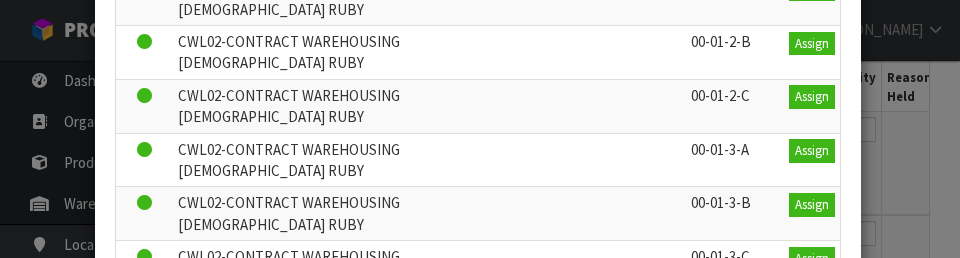 type on "05-07-5-A" 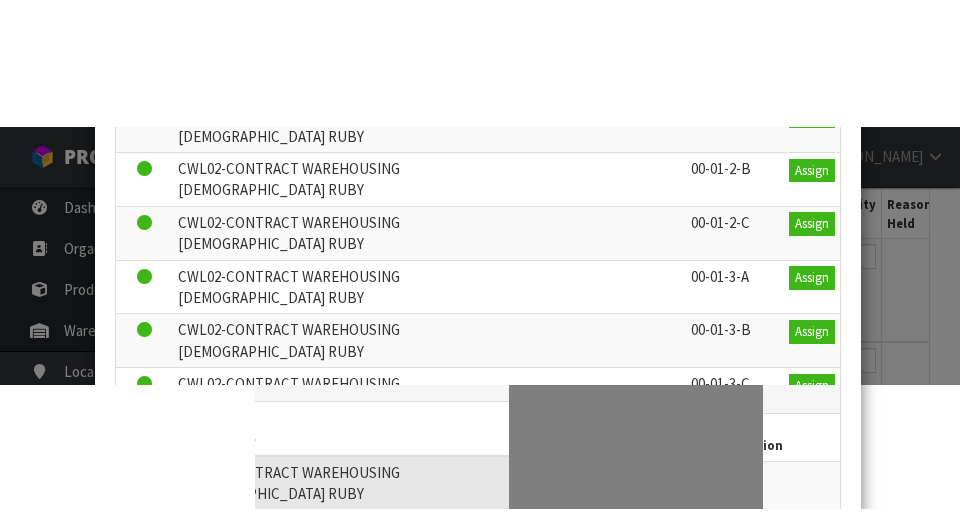 scroll, scrollTop: 640, scrollLeft: 0, axis: vertical 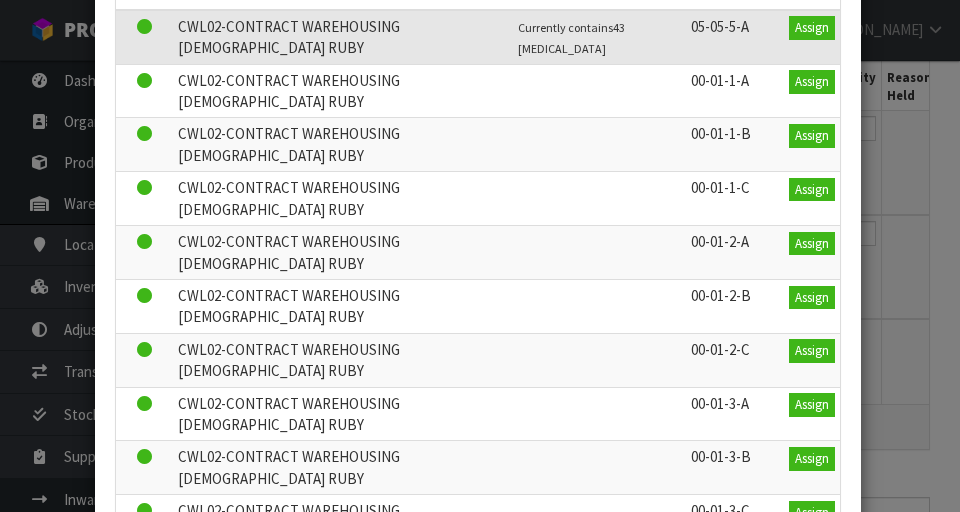 click on "Exit" at bounding box center (820, 681) 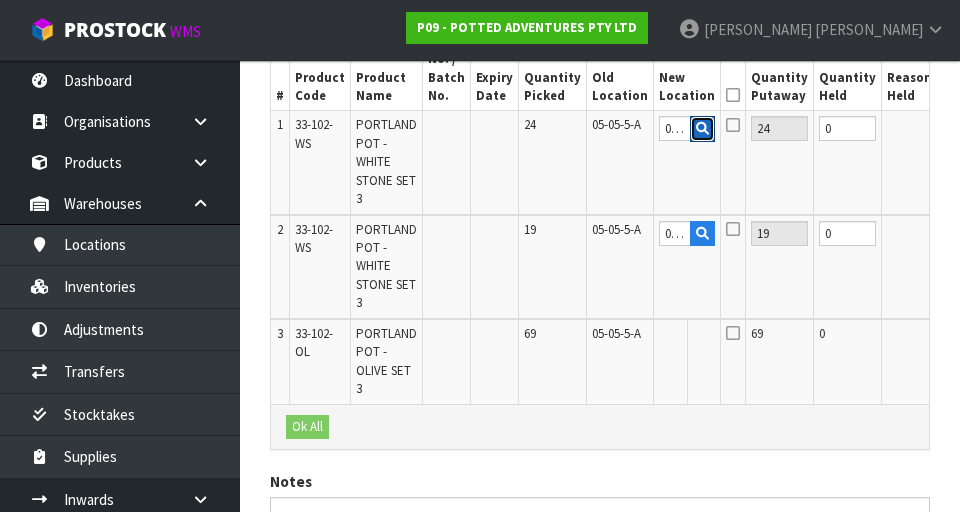 scroll, scrollTop: 0, scrollLeft: 26, axis: horizontal 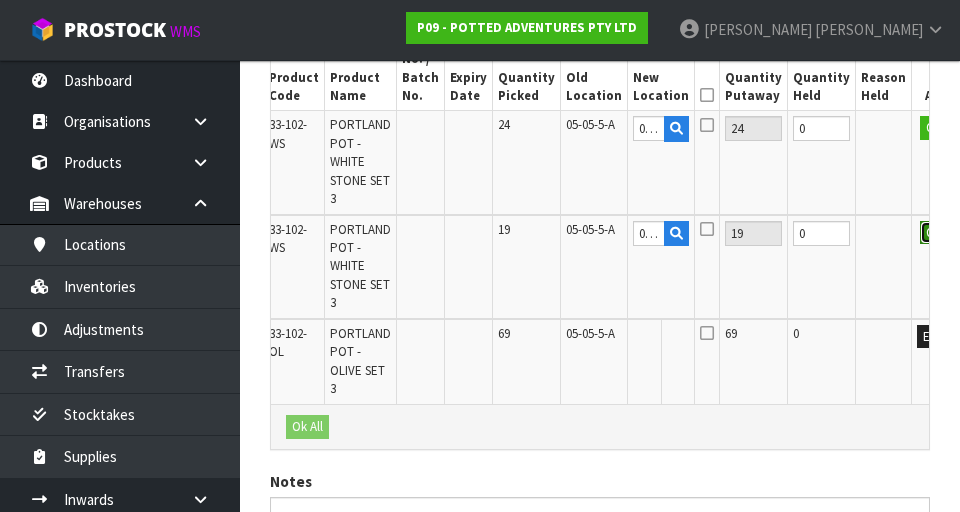click on "OK" at bounding box center (934, 233) 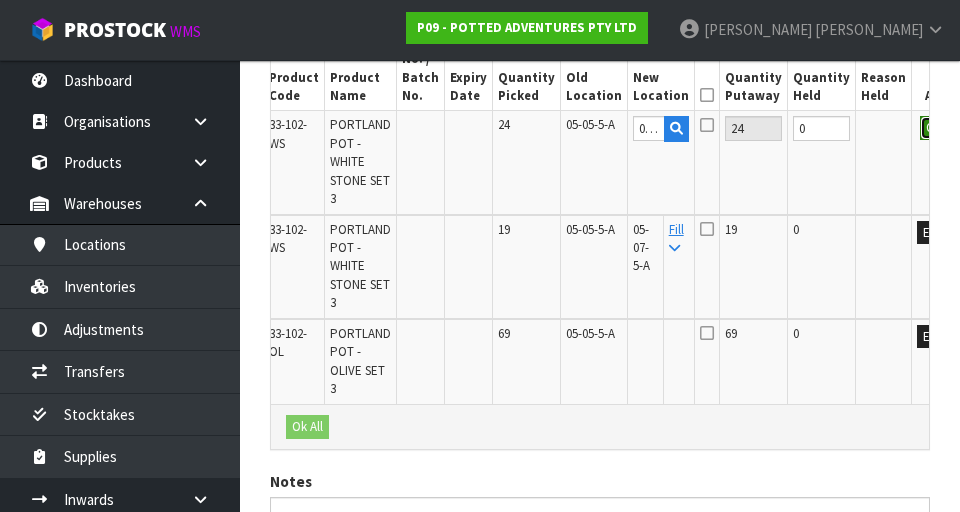 click on "OK" at bounding box center (934, 128) 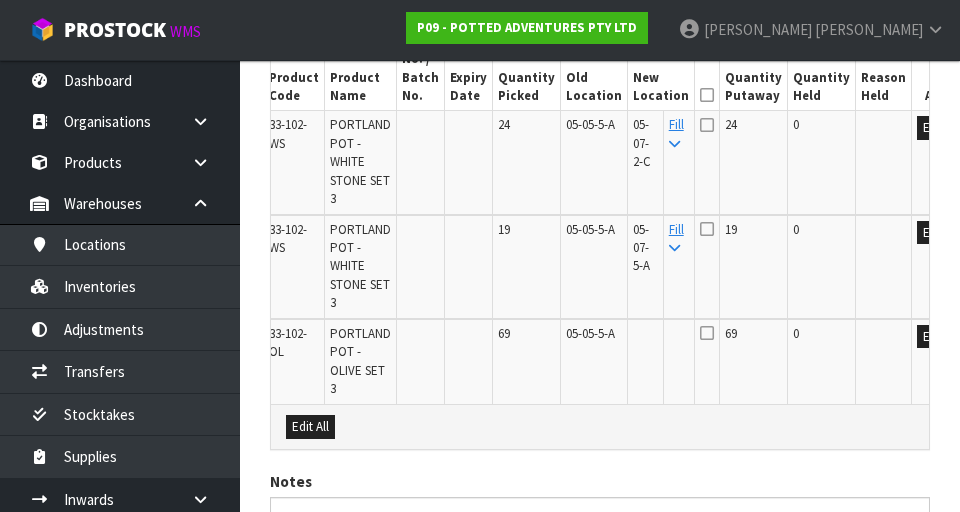 scroll, scrollTop: 0, scrollLeft: 0, axis: both 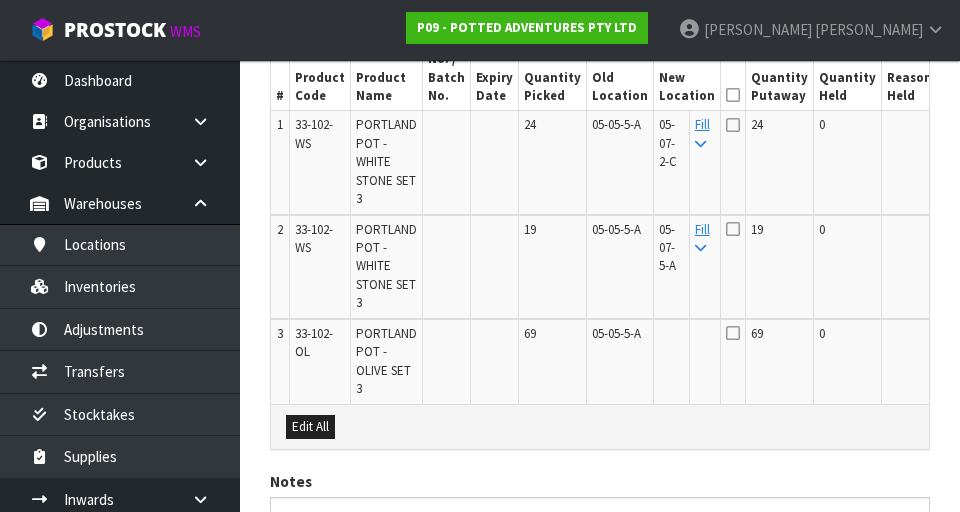 click on "Edit" at bounding box center (959, 337) 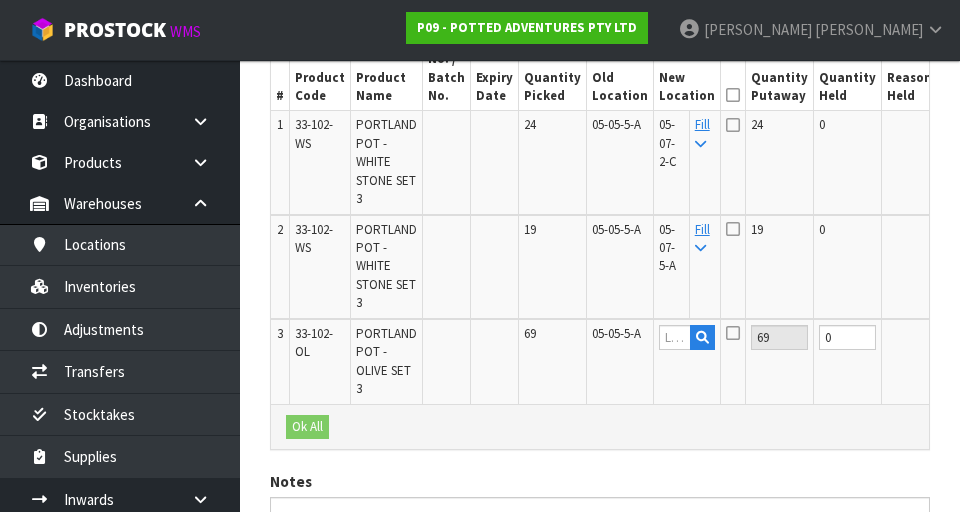 click on "05-05-5-A" at bounding box center (620, 361) 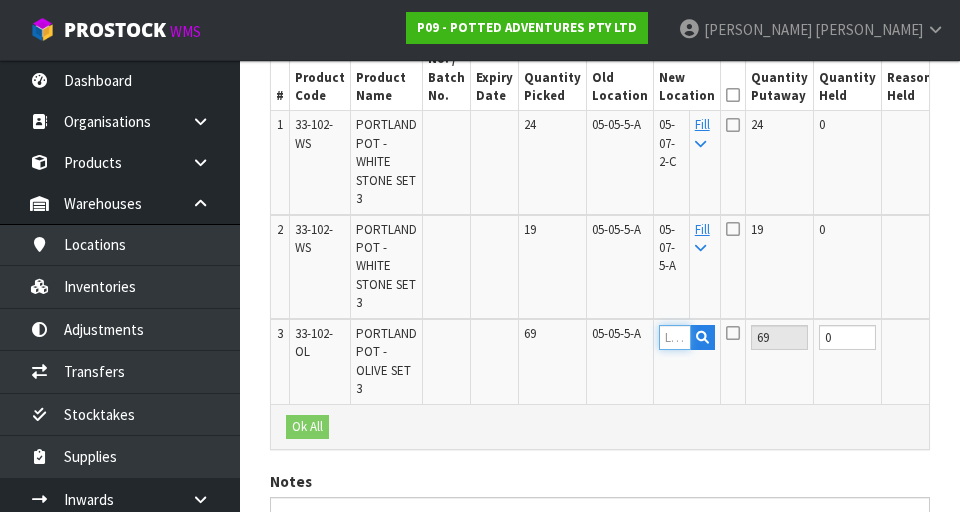 click at bounding box center (675, 337) 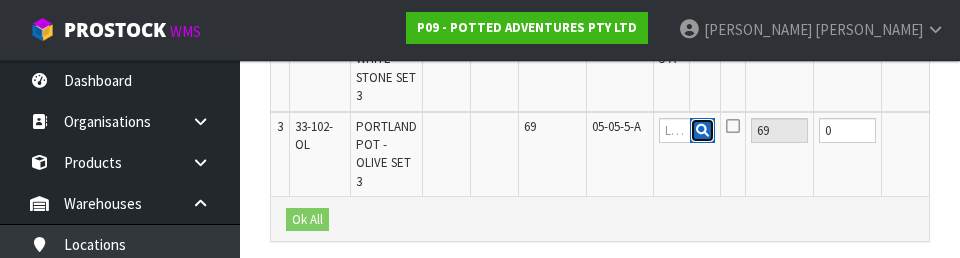 click at bounding box center (702, 130) 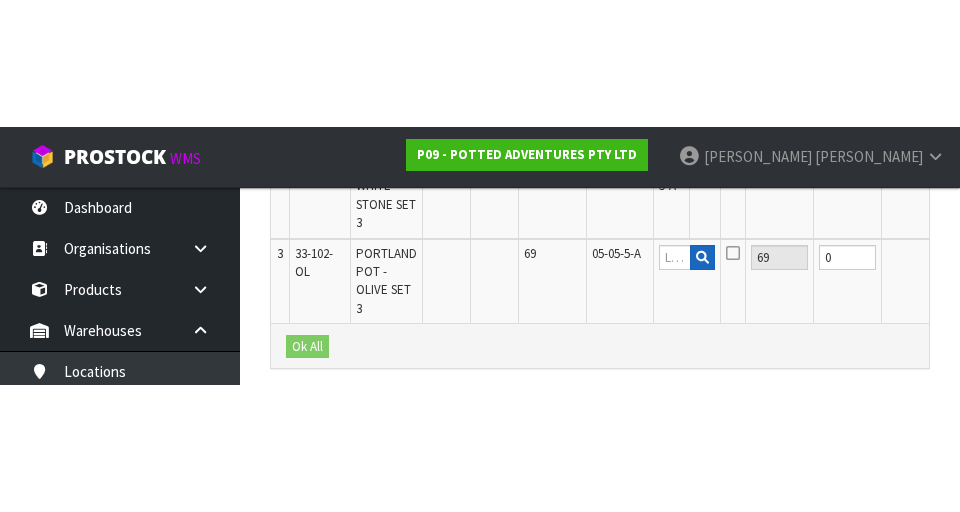 scroll, scrollTop: 822, scrollLeft: 0, axis: vertical 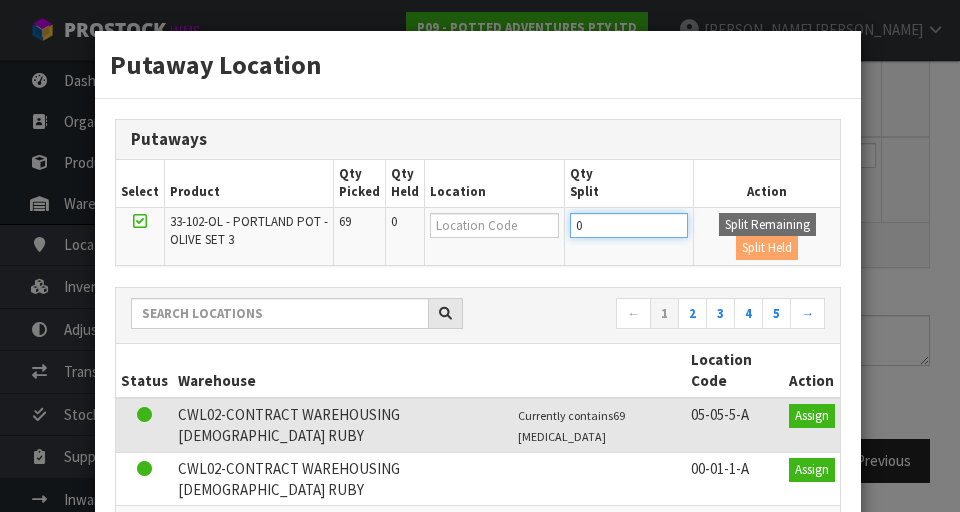 click on "0" at bounding box center (629, 225) 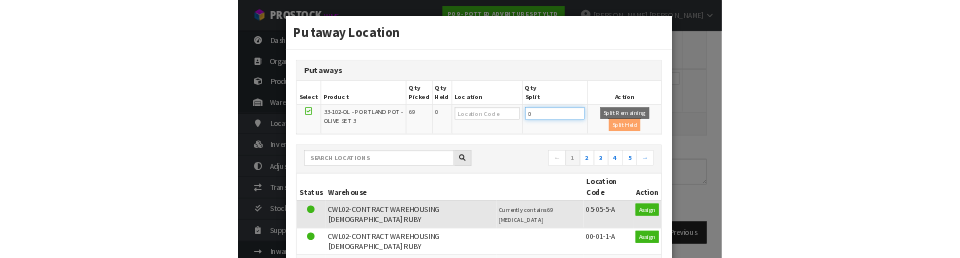 scroll, scrollTop: 812, scrollLeft: 0, axis: vertical 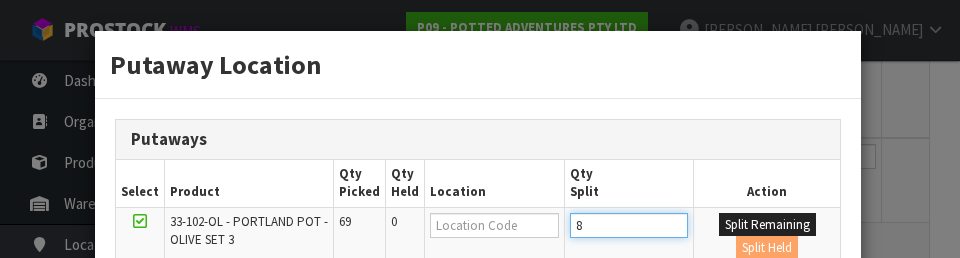 type on "8" 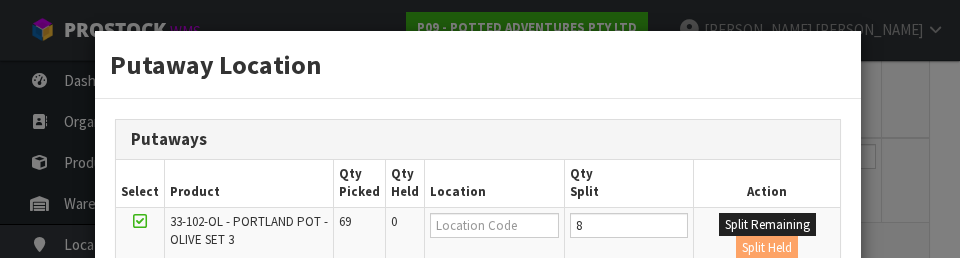 click on "Putaways" at bounding box center (478, 140) 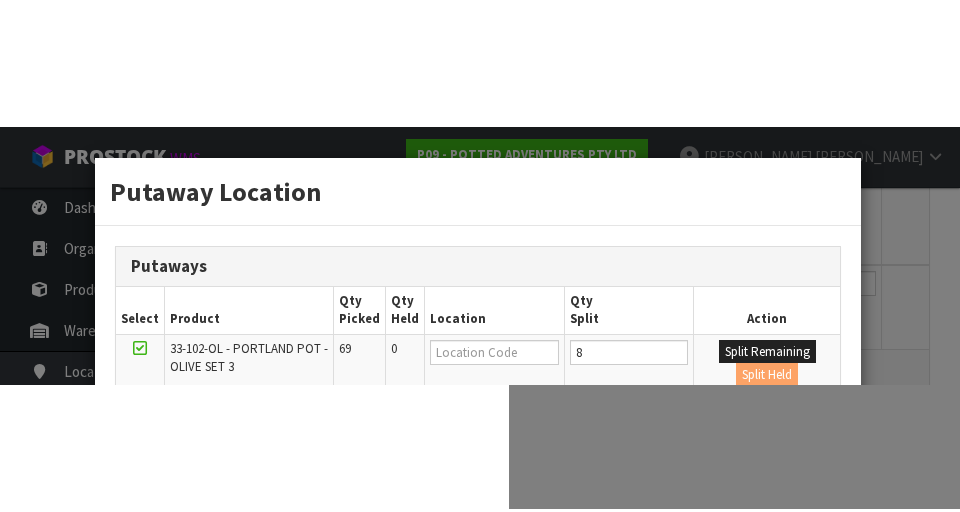 scroll, scrollTop: 822, scrollLeft: 0, axis: vertical 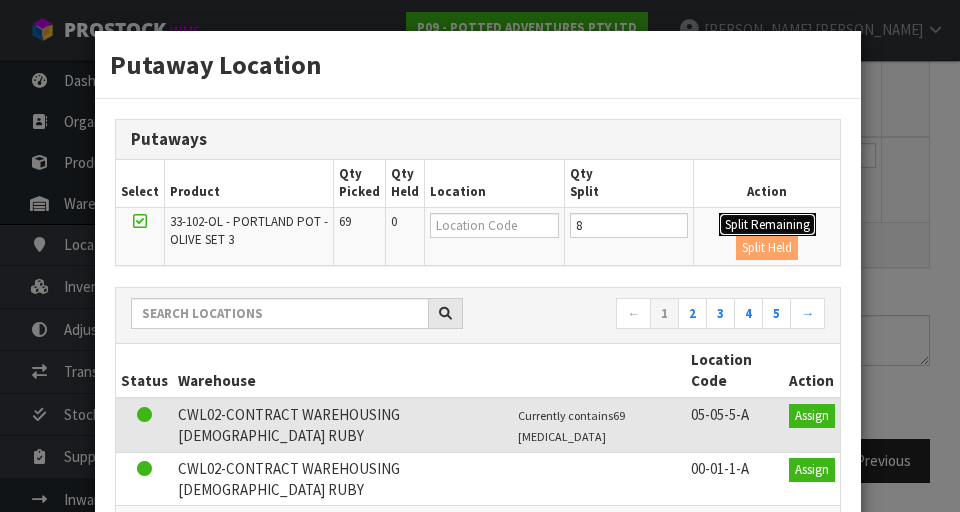 click on "Split Remaining" at bounding box center (767, 225) 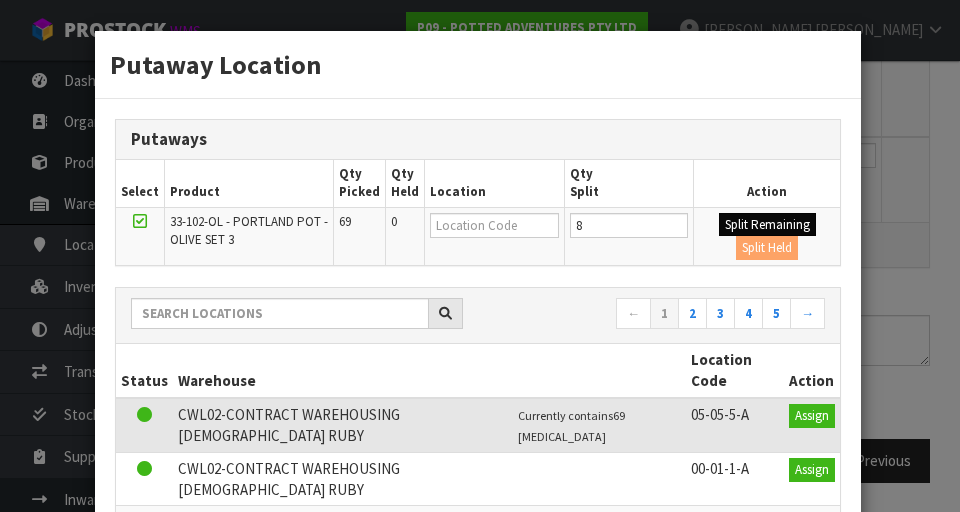 type on "8" 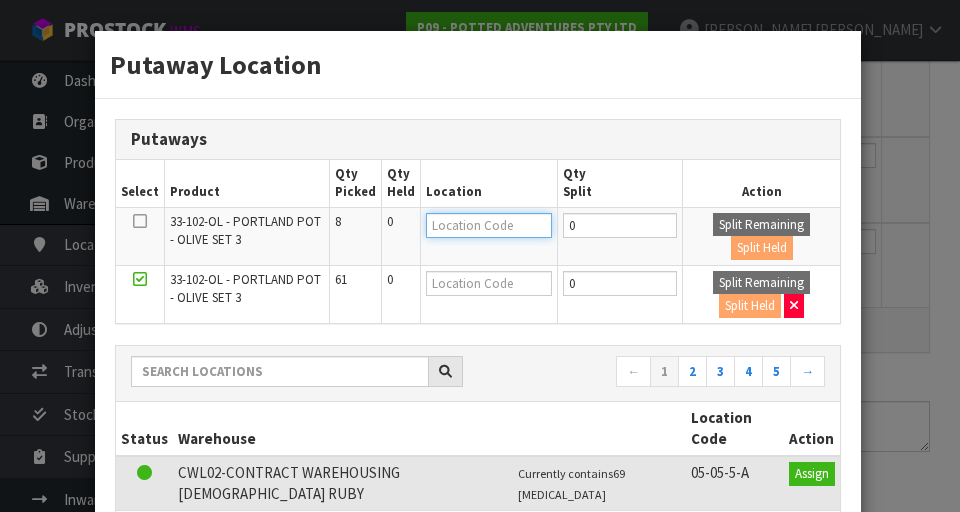 click at bounding box center (489, 225) 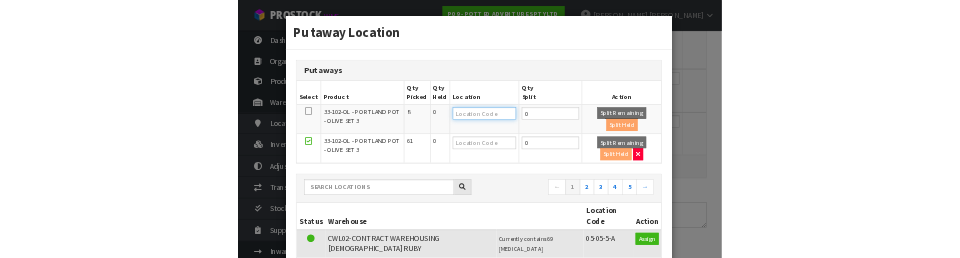 scroll, scrollTop: 812, scrollLeft: 0, axis: vertical 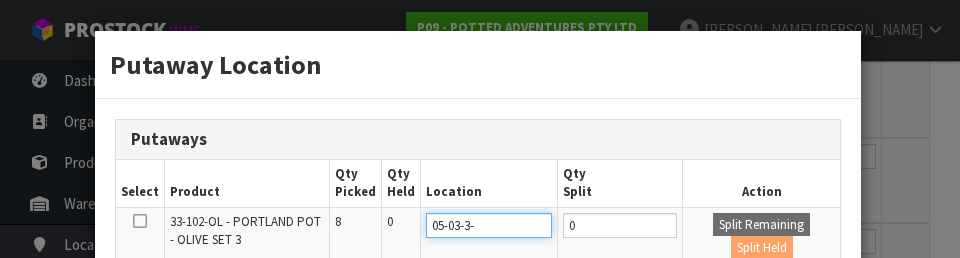 type on "05-03-3-A" 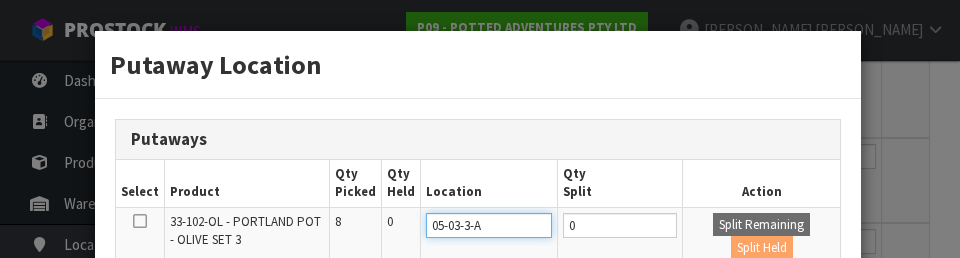 type on "05-03-3-A" 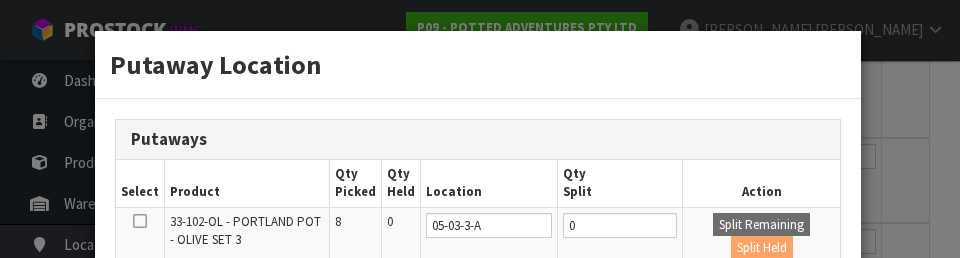 click on "Putaways" at bounding box center (478, 139) 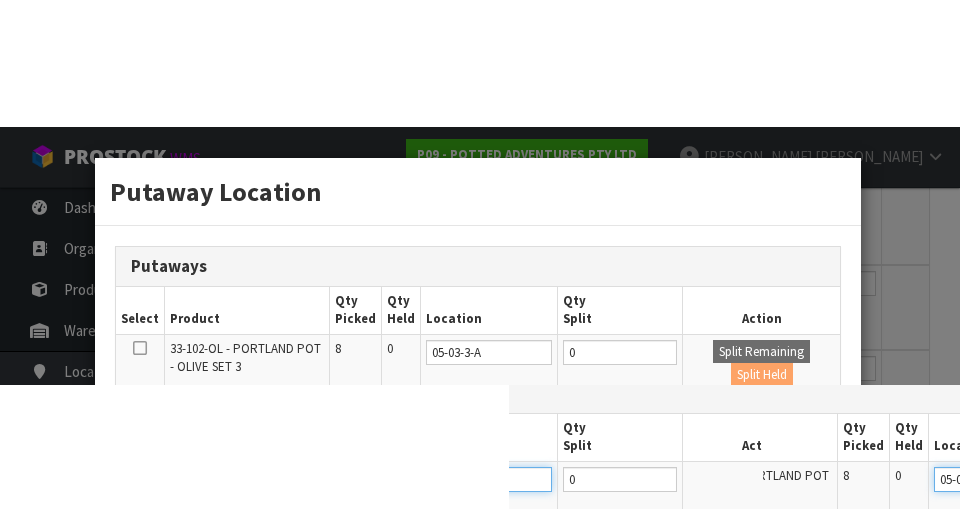 scroll, scrollTop: 822, scrollLeft: 0, axis: vertical 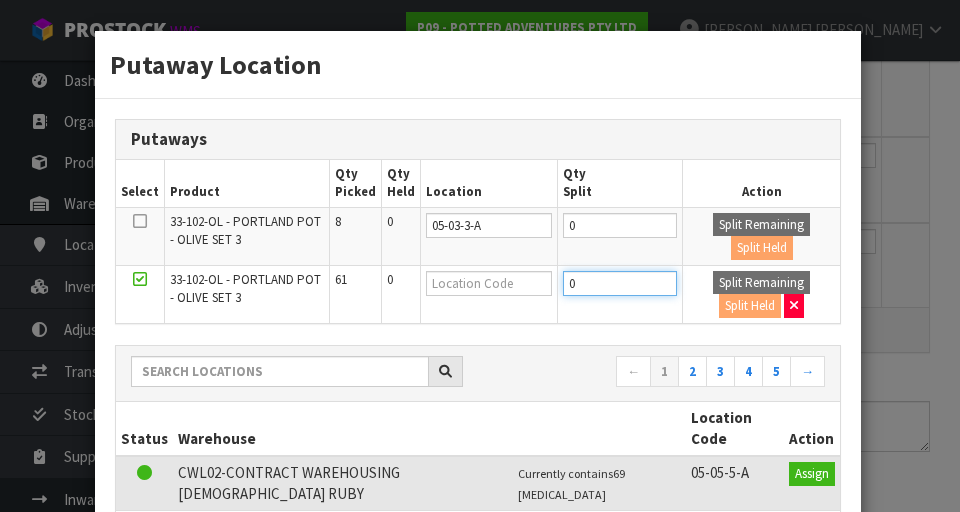 click on "0" at bounding box center [620, 283] 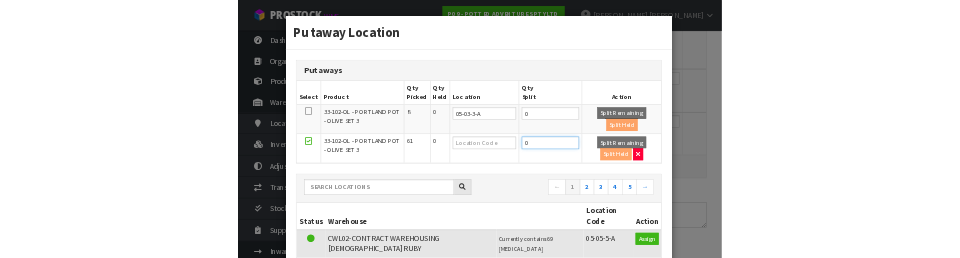 scroll, scrollTop: 812, scrollLeft: 0, axis: vertical 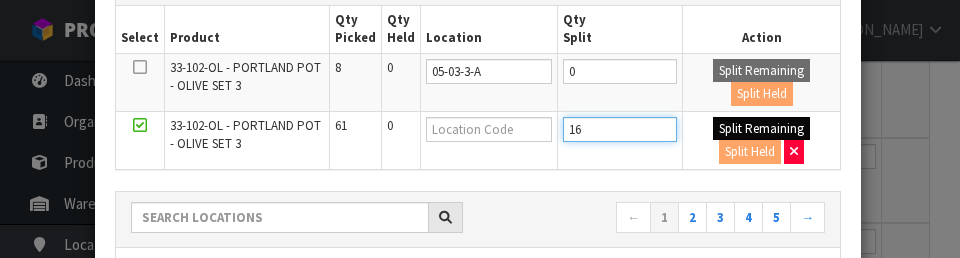 type on "16" 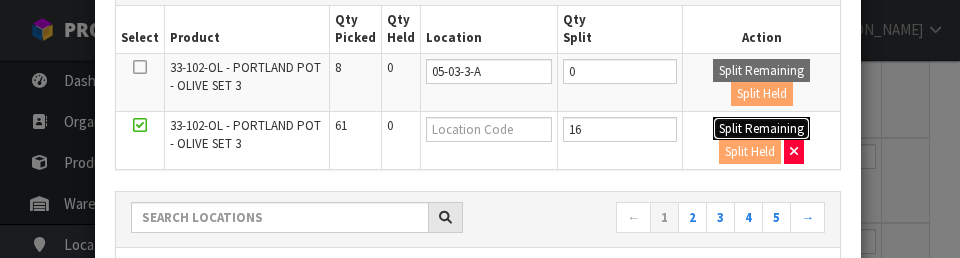 click on "Split Remaining" at bounding box center [761, 129] 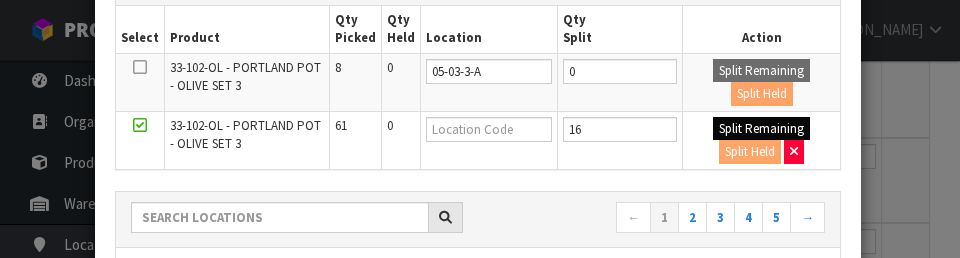 type on "16" 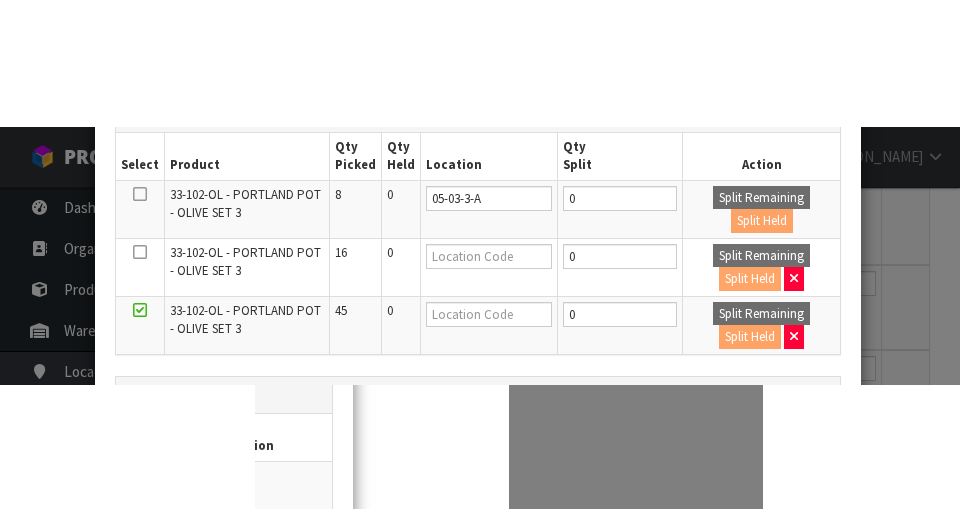 scroll, scrollTop: 822, scrollLeft: 0, axis: vertical 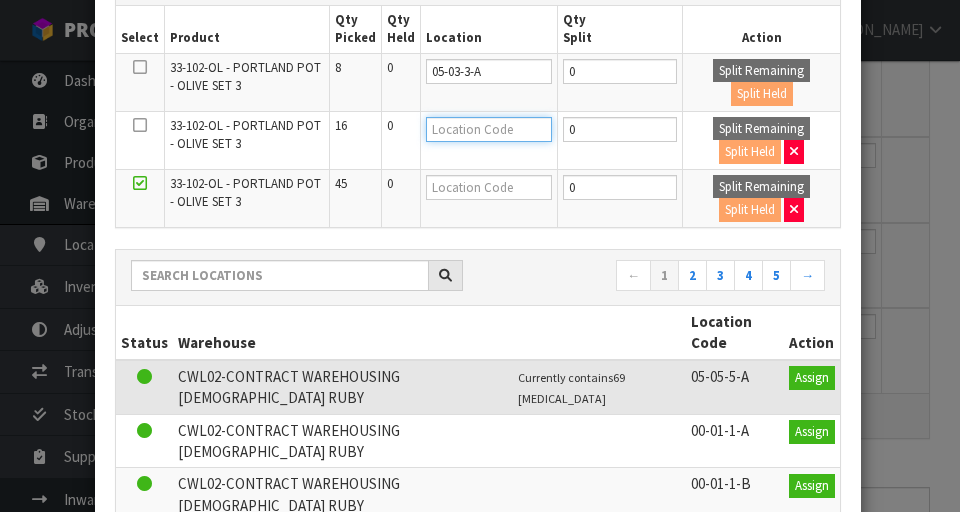 click at bounding box center [489, 129] 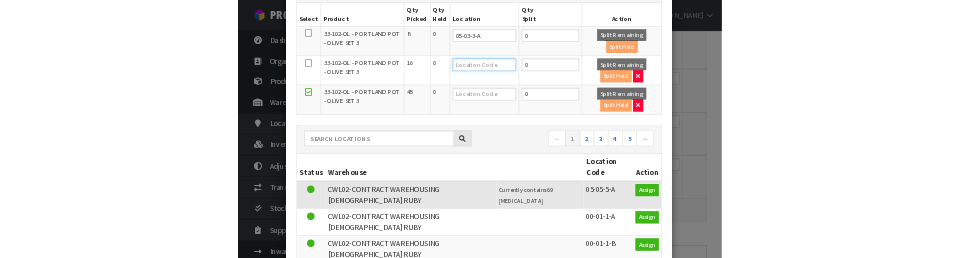 scroll, scrollTop: 812, scrollLeft: 0, axis: vertical 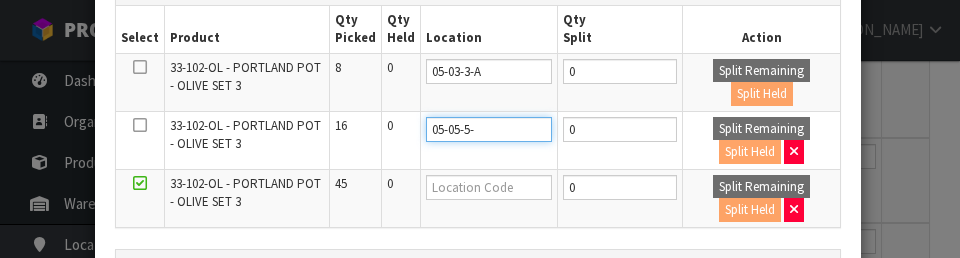 type on "05-05-5-A" 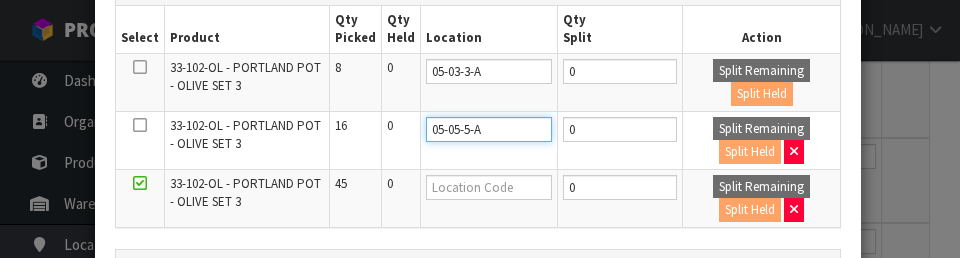 type on "05-05-5-A" 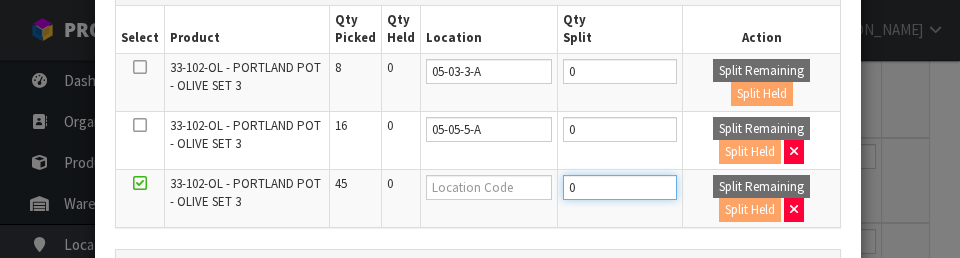 click on "0" at bounding box center [620, 187] 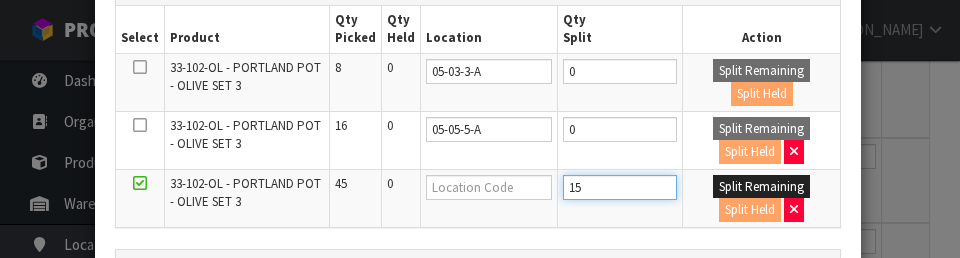 type on "15" 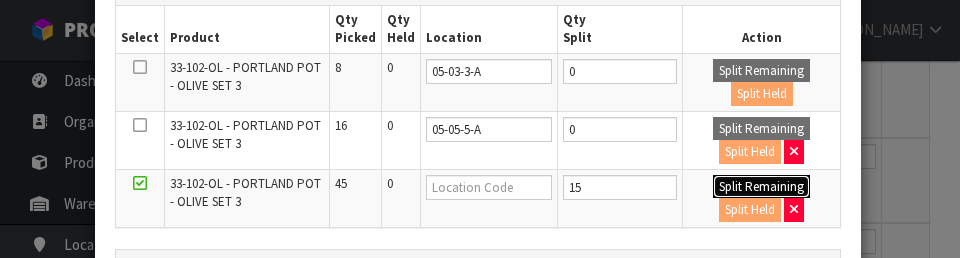 click on "Split Remaining" at bounding box center [761, 187] 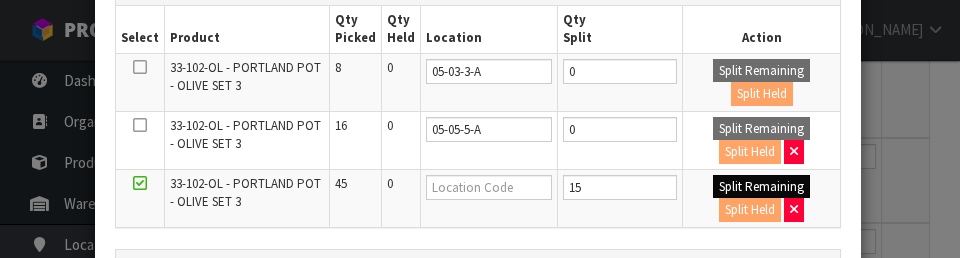 type on "15" 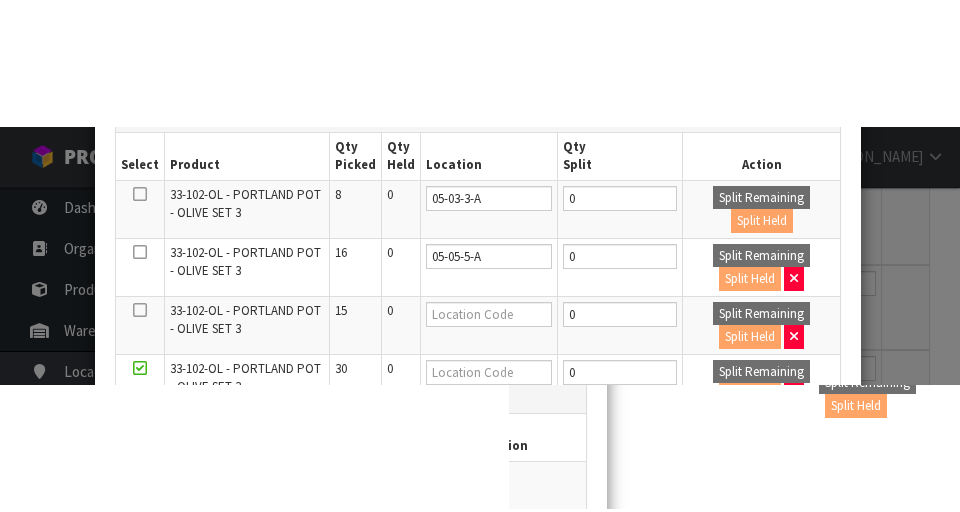 scroll, scrollTop: 822, scrollLeft: 0, axis: vertical 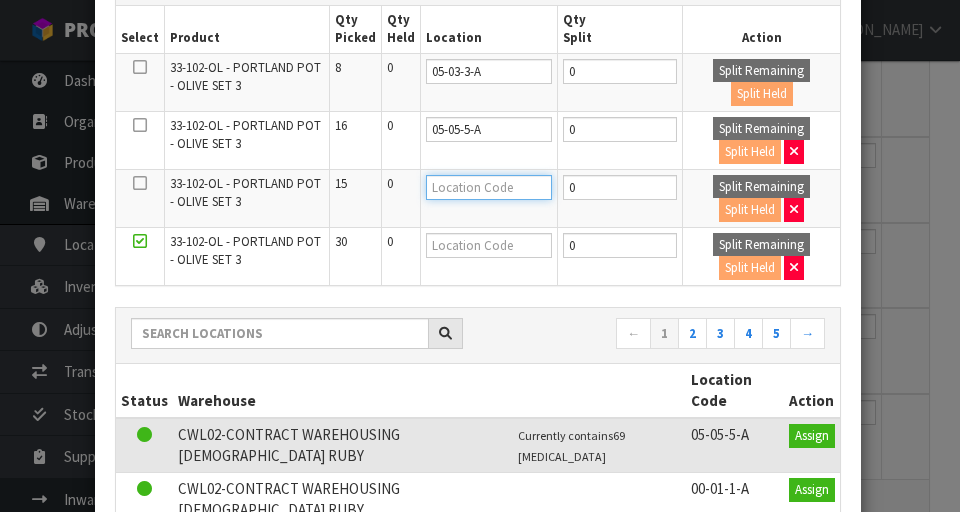 click at bounding box center (489, 187) 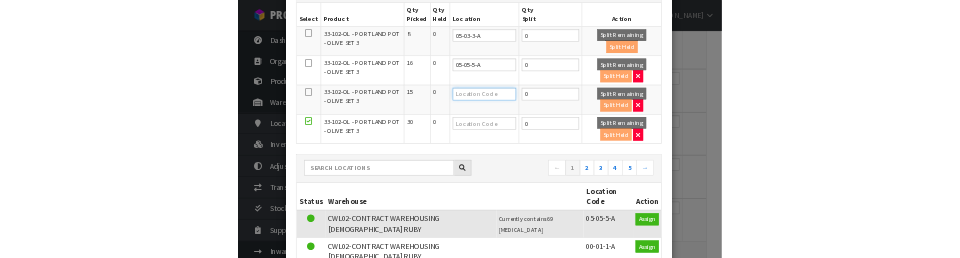 scroll, scrollTop: 812, scrollLeft: 0, axis: vertical 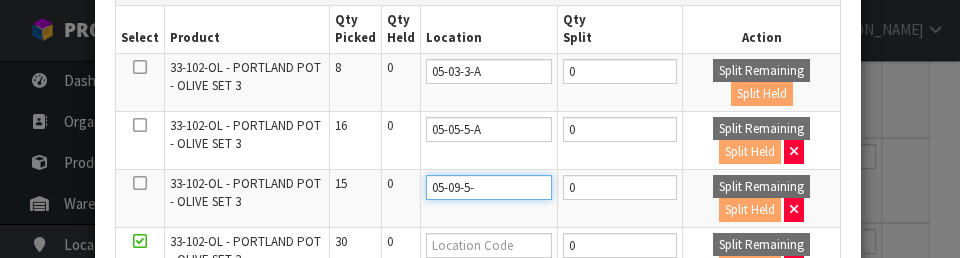 type on "05-09-5-b" 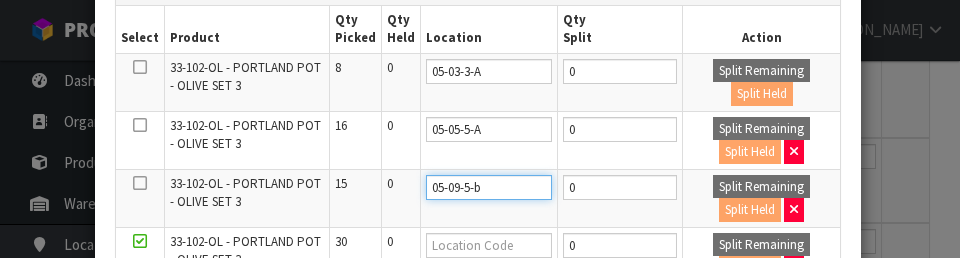 type on "05-09-5-B" 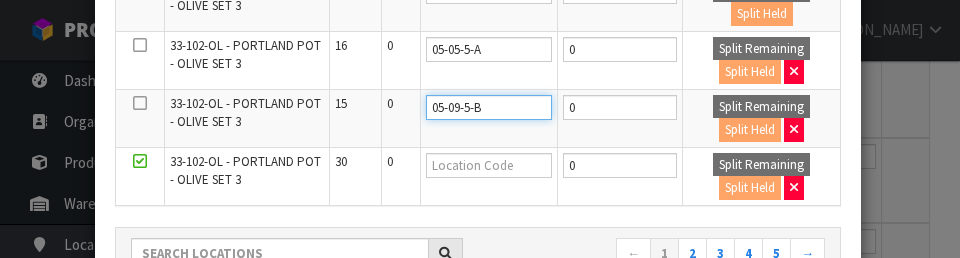 scroll, scrollTop: 240, scrollLeft: 0, axis: vertical 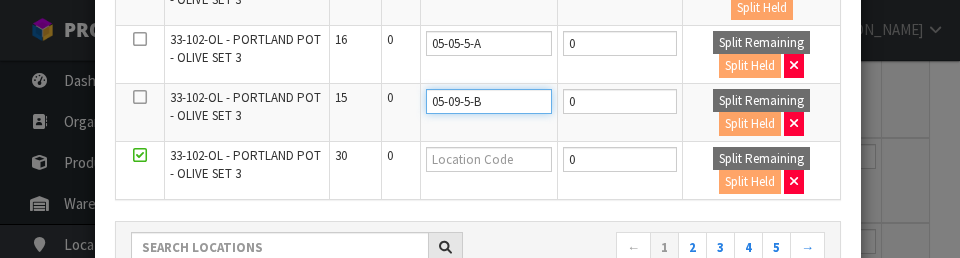 type on "05-09-5-B" 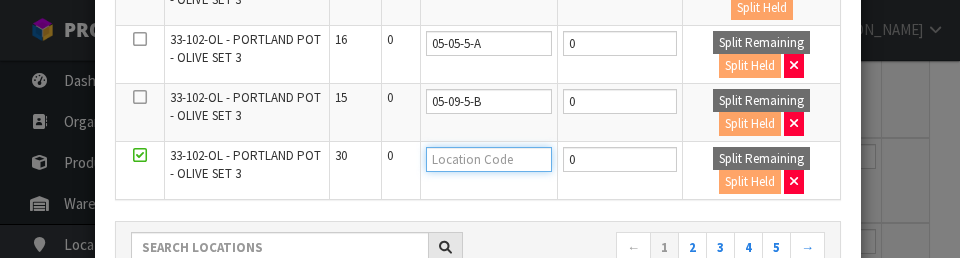 click at bounding box center [489, 159] 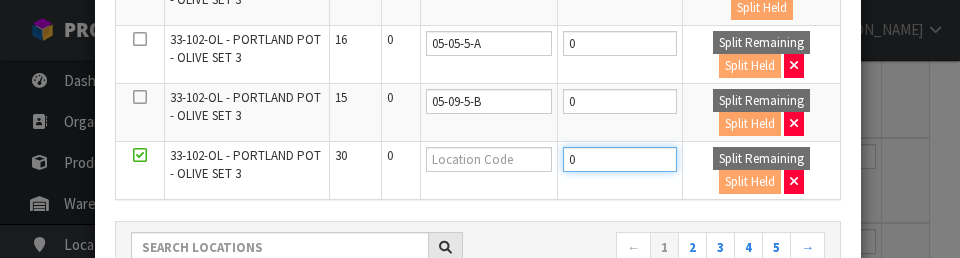 click on "0" at bounding box center [620, 159] 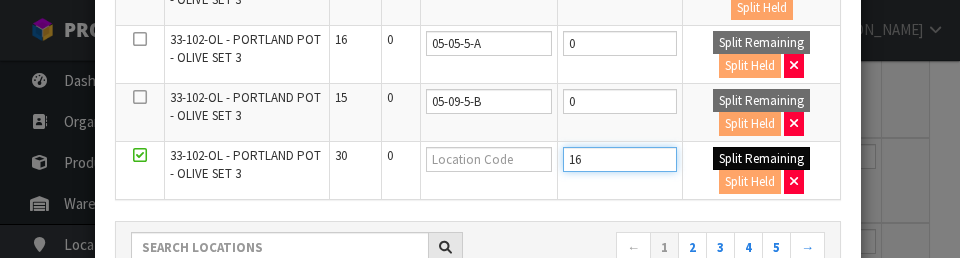 type on "16" 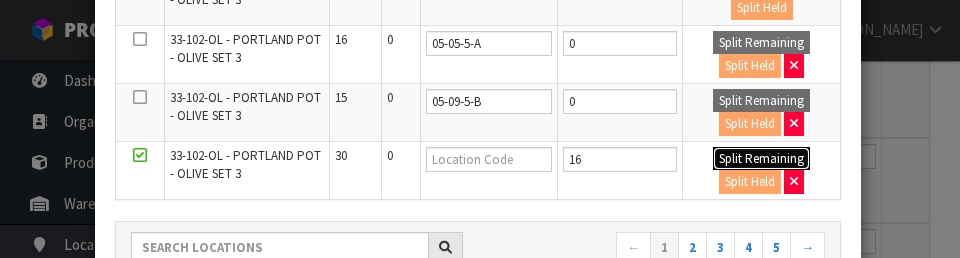 click on "Split Remaining" at bounding box center [761, 159] 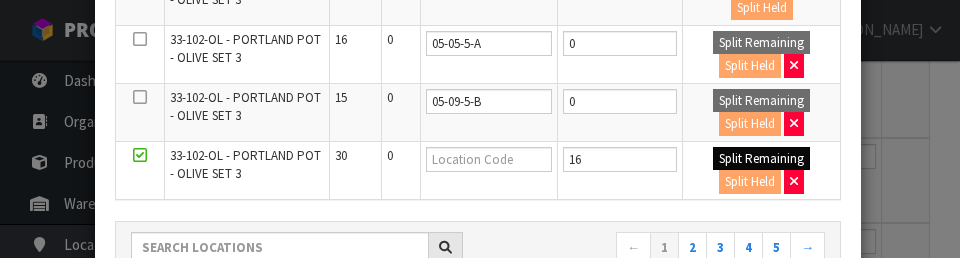 type on "16" 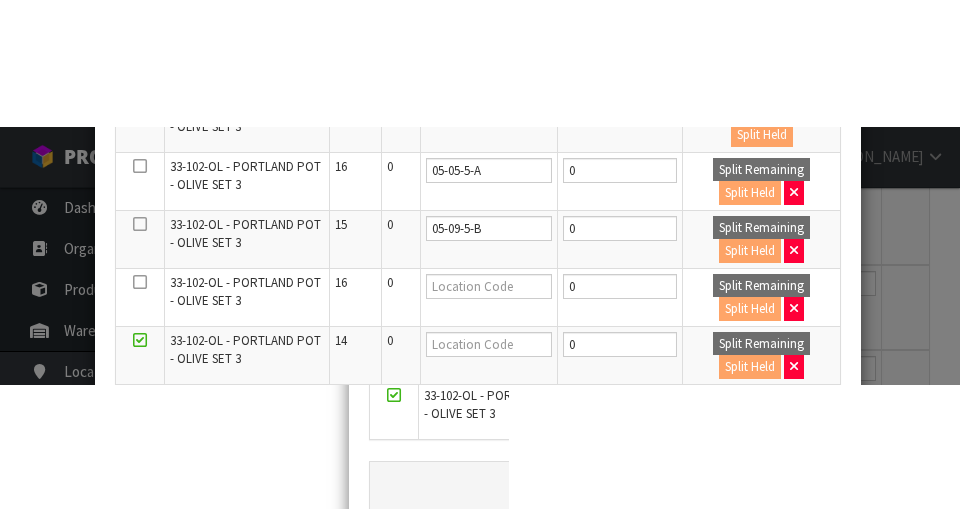 scroll, scrollTop: 822, scrollLeft: 0, axis: vertical 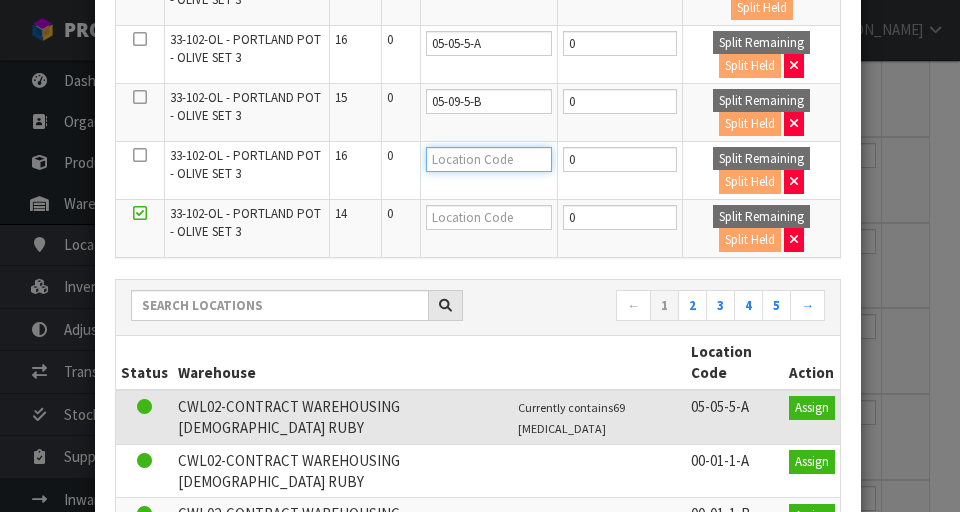 click at bounding box center [489, 159] 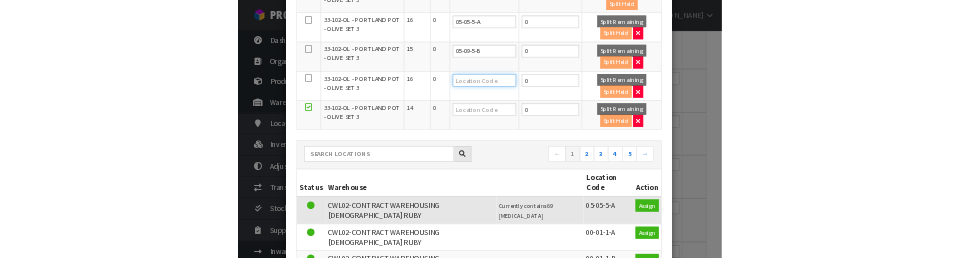 scroll, scrollTop: 812, scrollLeft: 0, axis: vertical 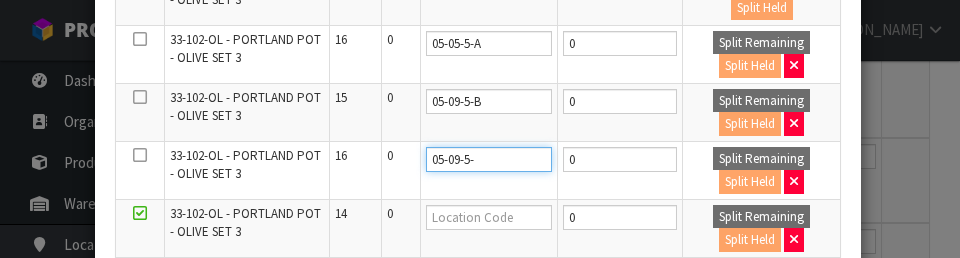 type on "05-09-5-A" 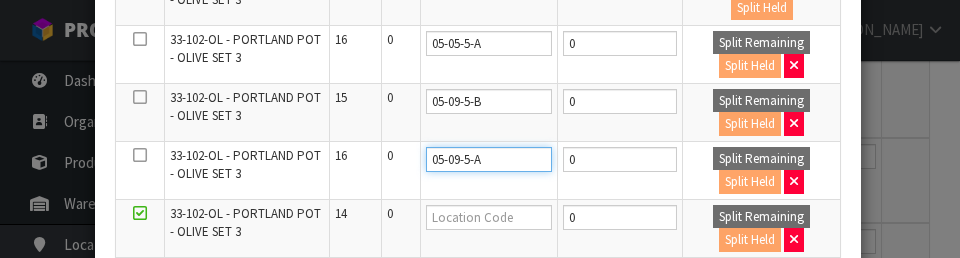 type on "05-09-5-A" 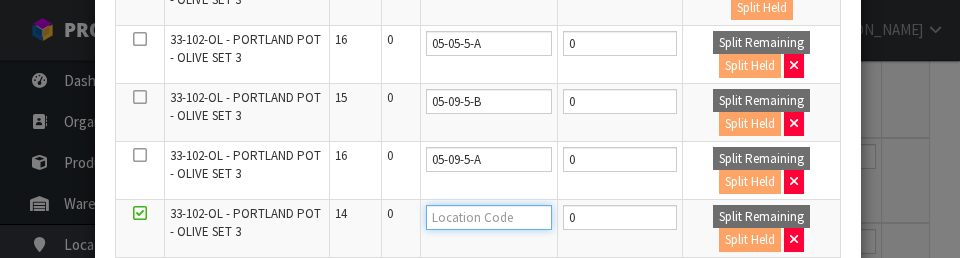 click at bounding box center [489, 217] 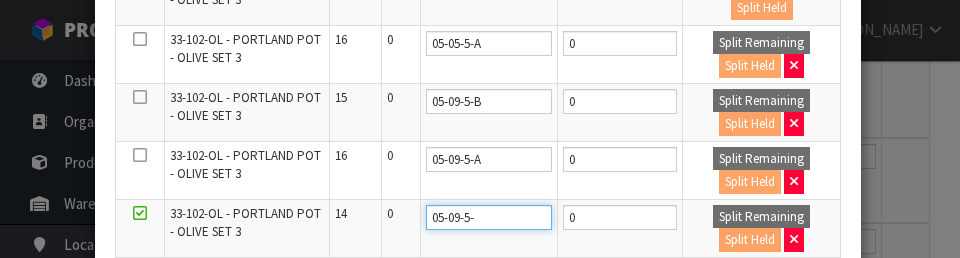 type on "05-09-5-A" 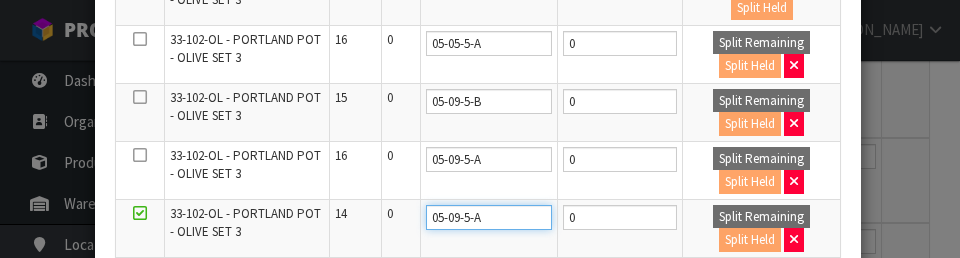 type on "05-09-5-A" 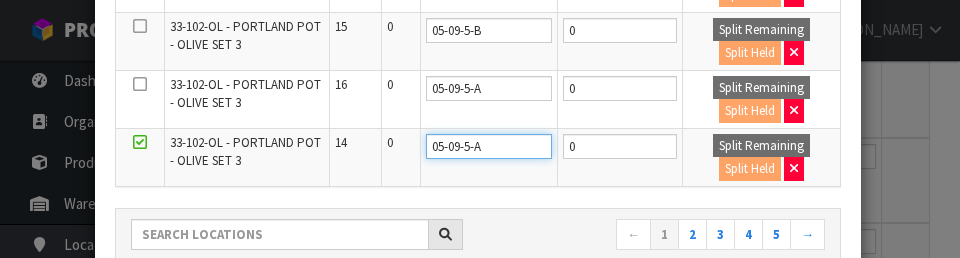 scroll, scrollTop: 318, scrollLeft: 0, axis: vertical 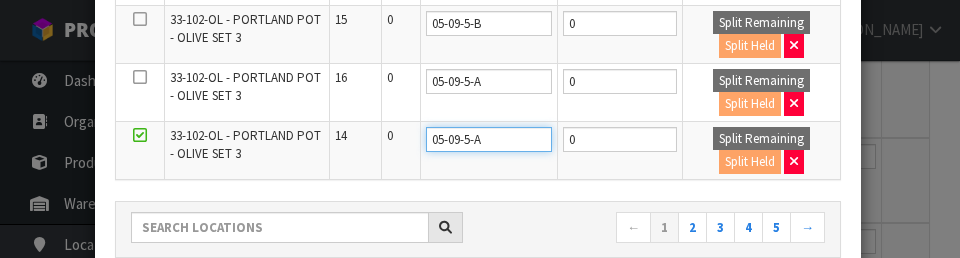 type on "05-09-5-A" 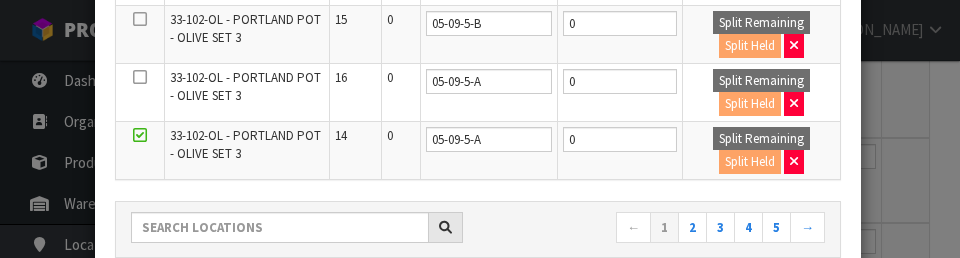 click on "0" at bounding box center [619, 150] 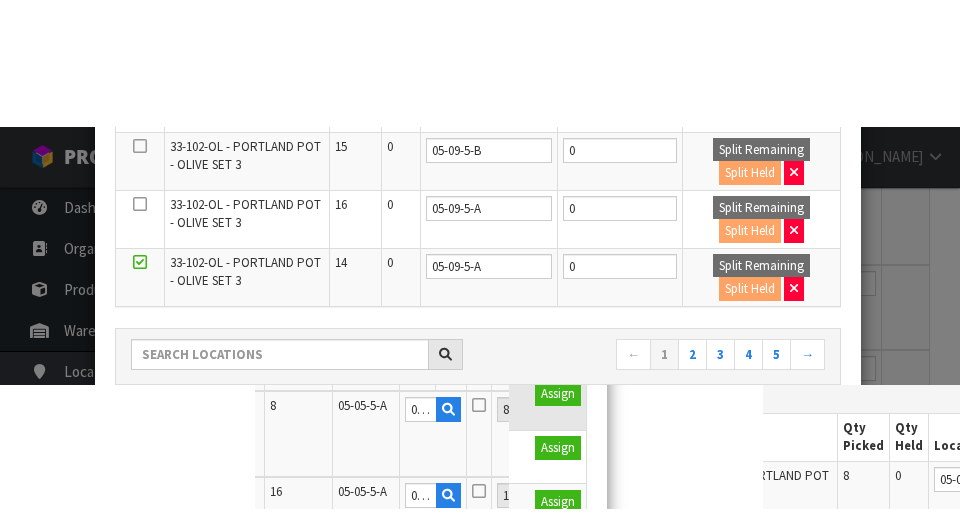 scroll, scrollTop: 822, scrollLeft: 0, axis: vertical 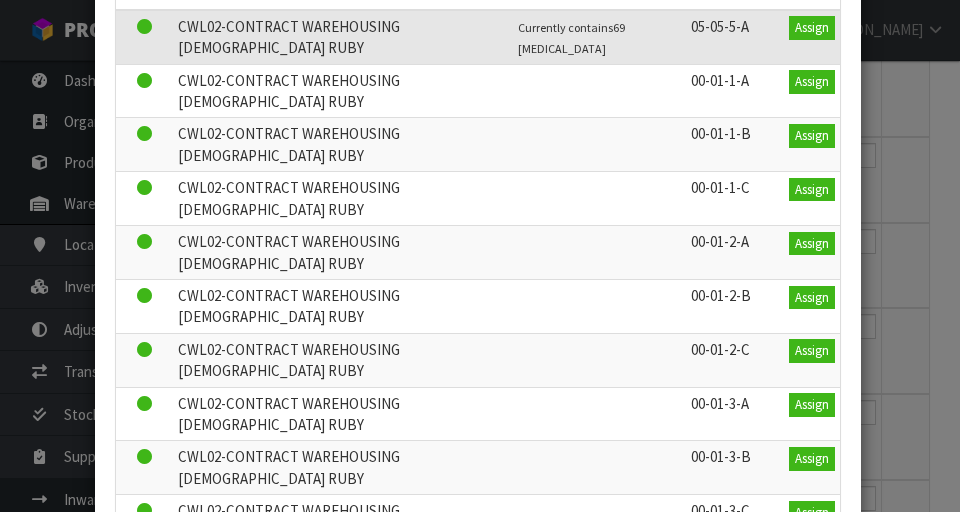 click on "Exit" at bounding box center [820, 681] 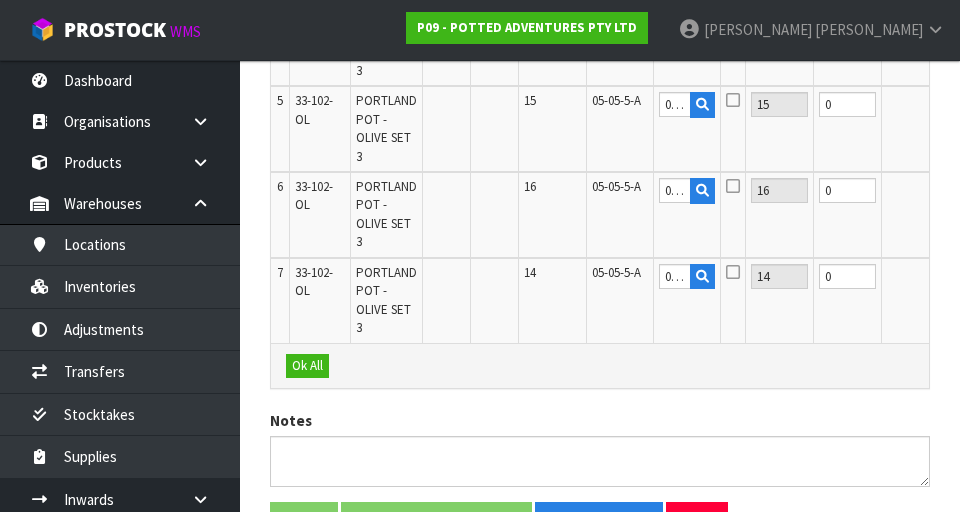scroll, scrollTop: 1165, scrollLeft: 0, axis: vertical 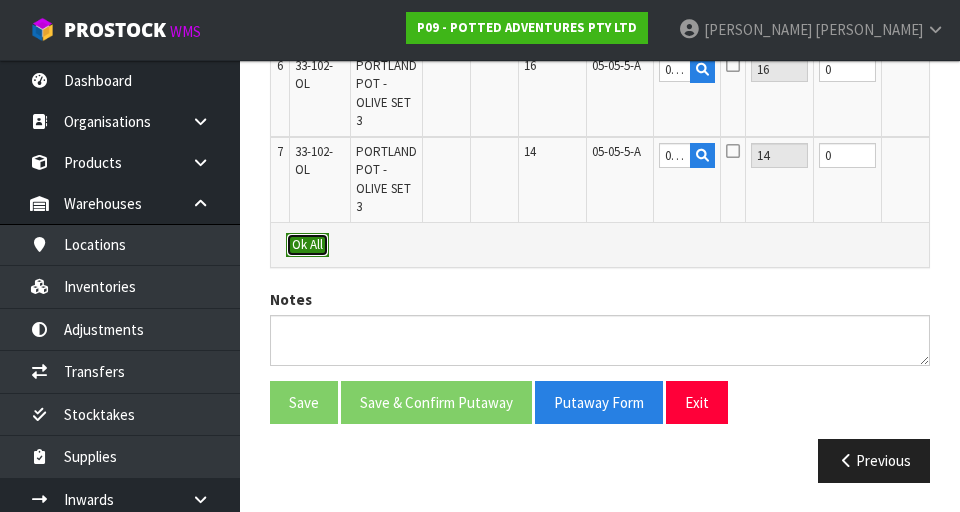 click on "Ok All" at bounding box center (307, 245) 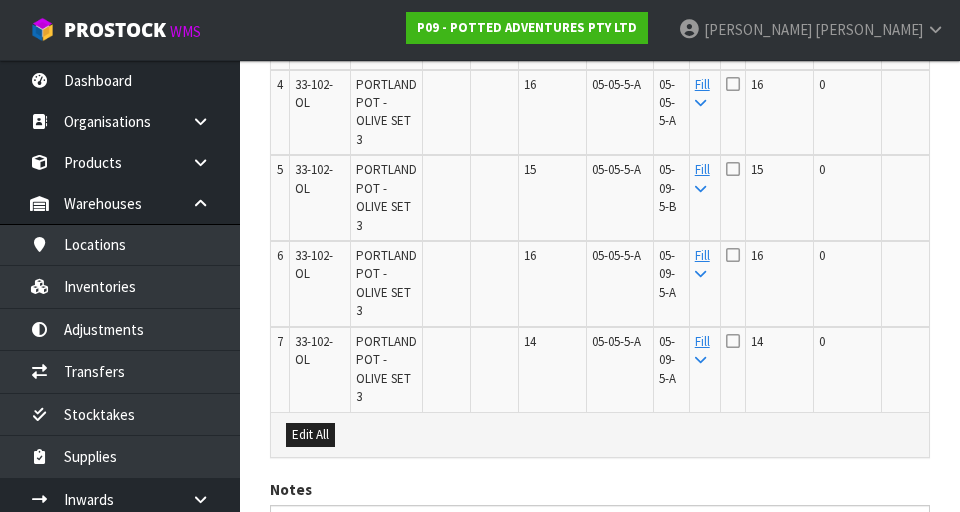 scroll, scrollTop: 1006, scrollLeft: 0, axis: vertical 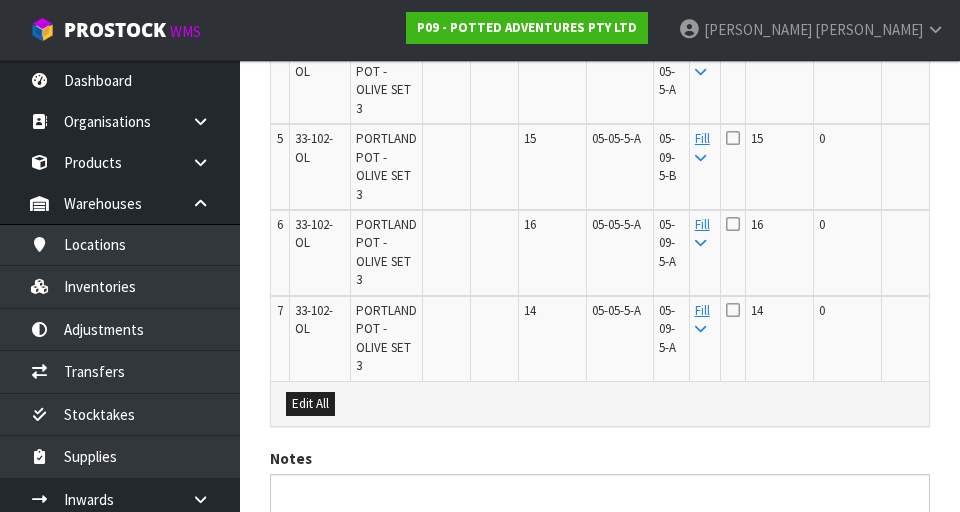 click on "Edit" at bounding box center [959, 314] 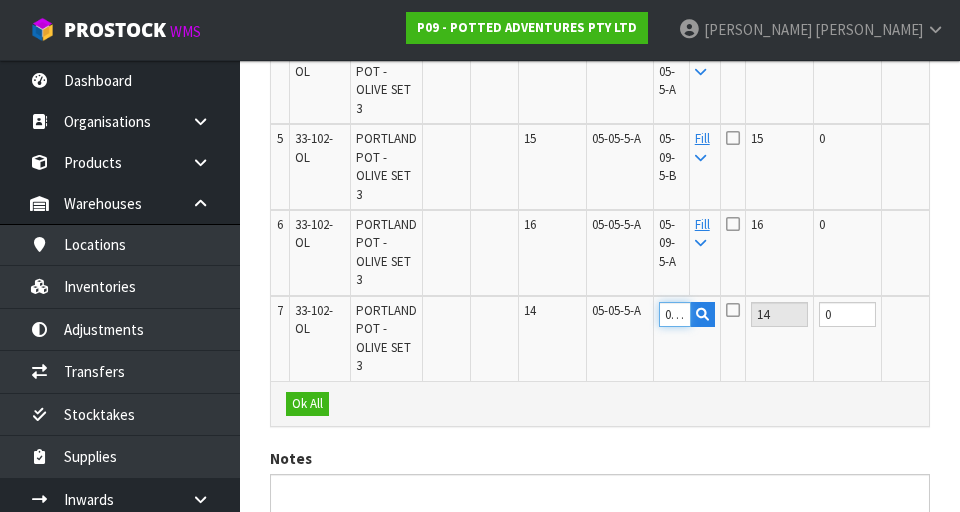 click on "05-09-5-A" at bounding box center (675, 314) 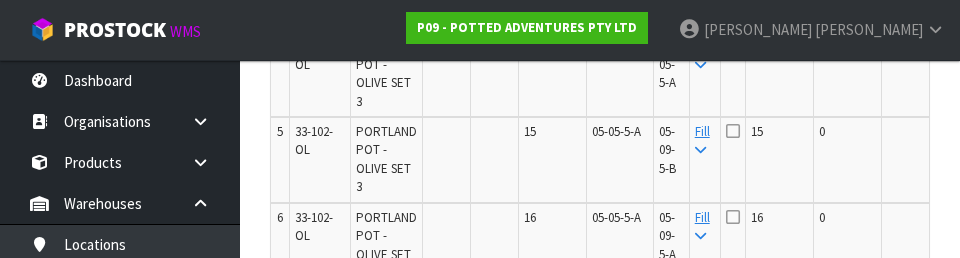 scroll, scrollTop: 1181, scrollLeft: 0, axis: vertical 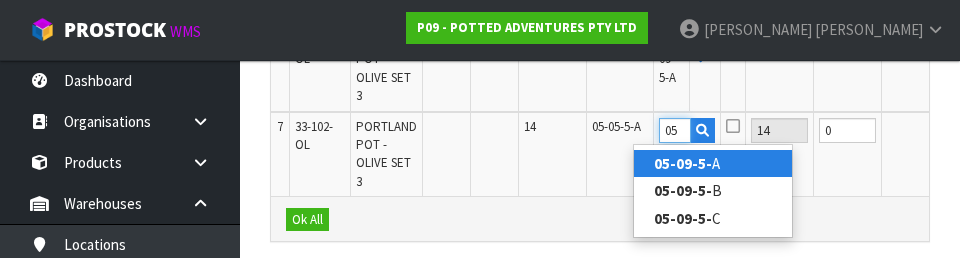 type on "0" 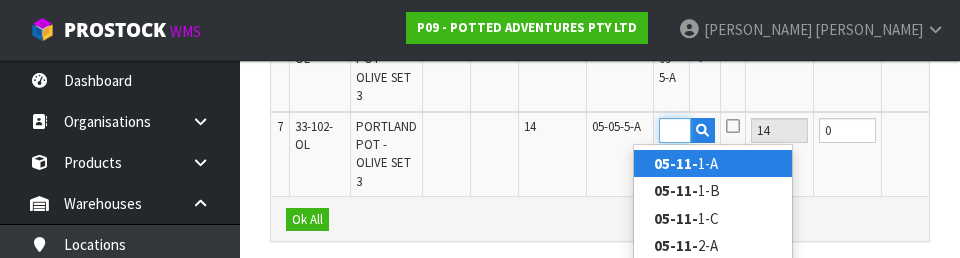 scroll, scrollTop: 0, scrollLeft: 27, axis: horizontal 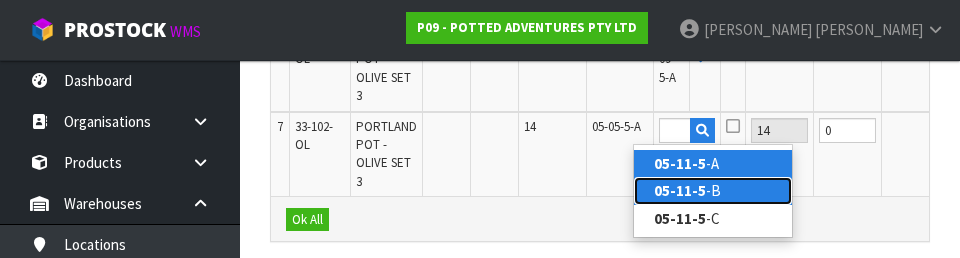 click on "05-11-5 -B" at bounding box center [713, 190] 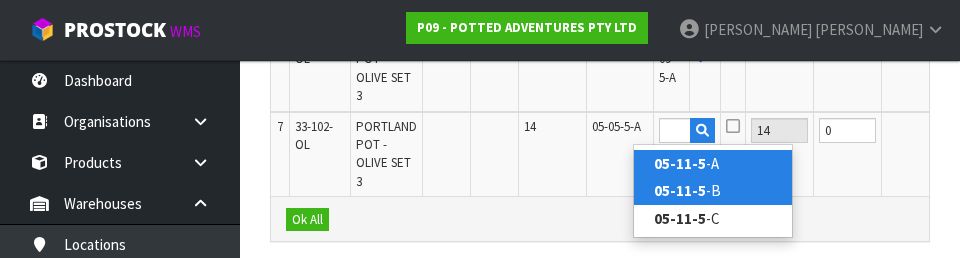 type on "05-11-5-B" 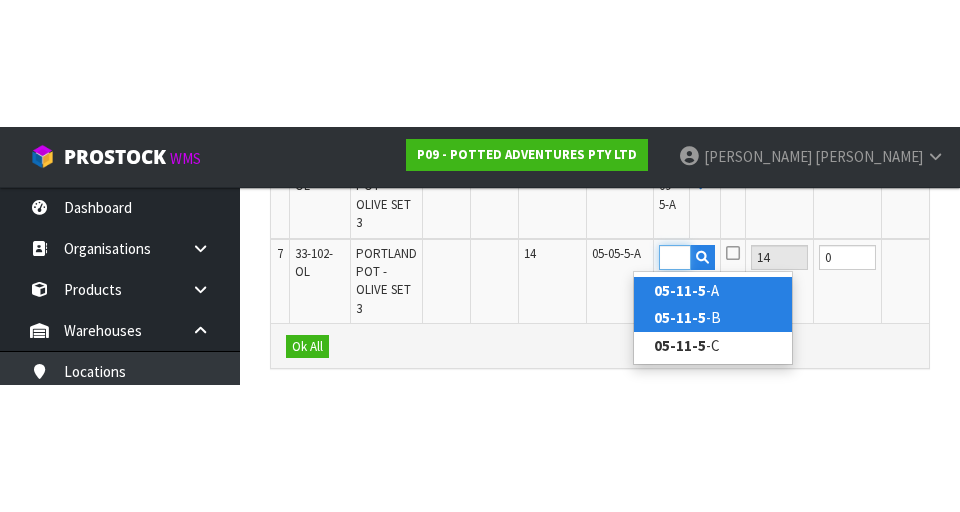 scroll, scrollTop: 1165, scrollLeft: 0, axis: vertical 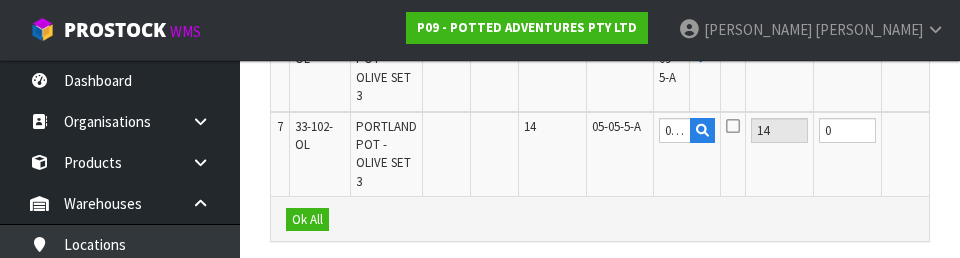 click on "OK" at bounding box center (960, 130) 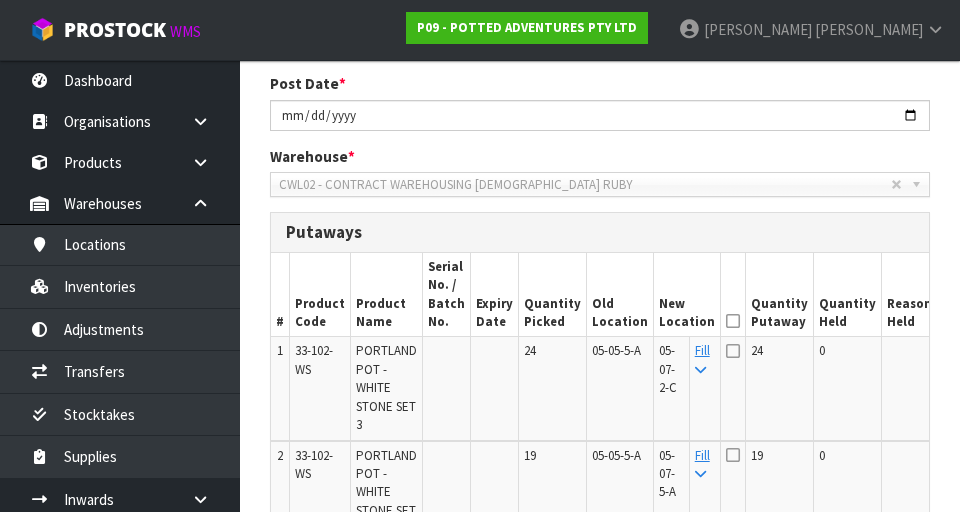 scroll, scrollTop: 423, scrollLeft: 0, axis: vertical 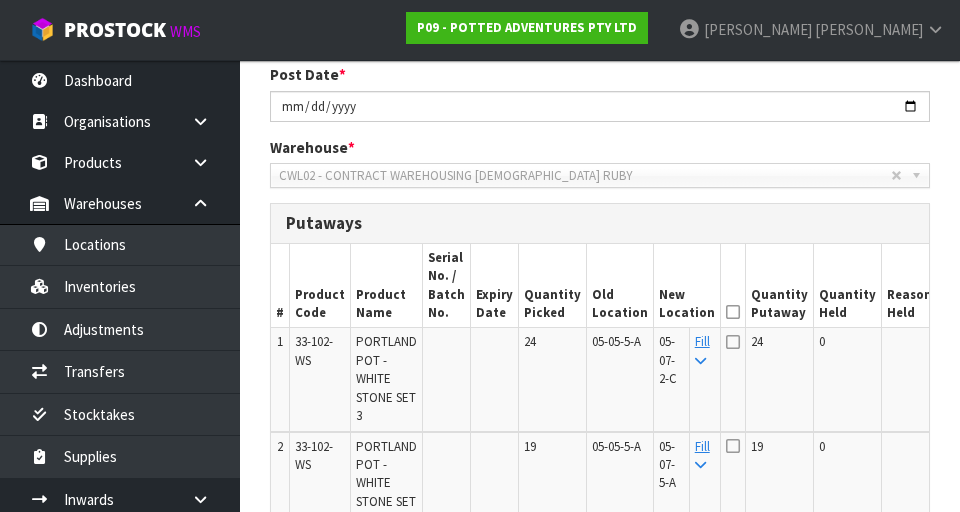 click at bounding box center [733, 312] 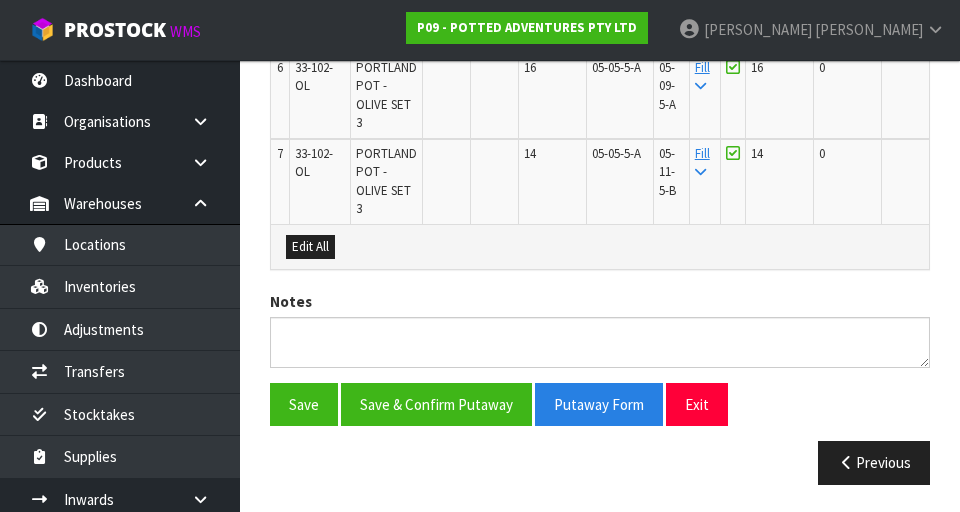 scroll, scrollTop: 1165, scrollLeft: 0, axis: vertical 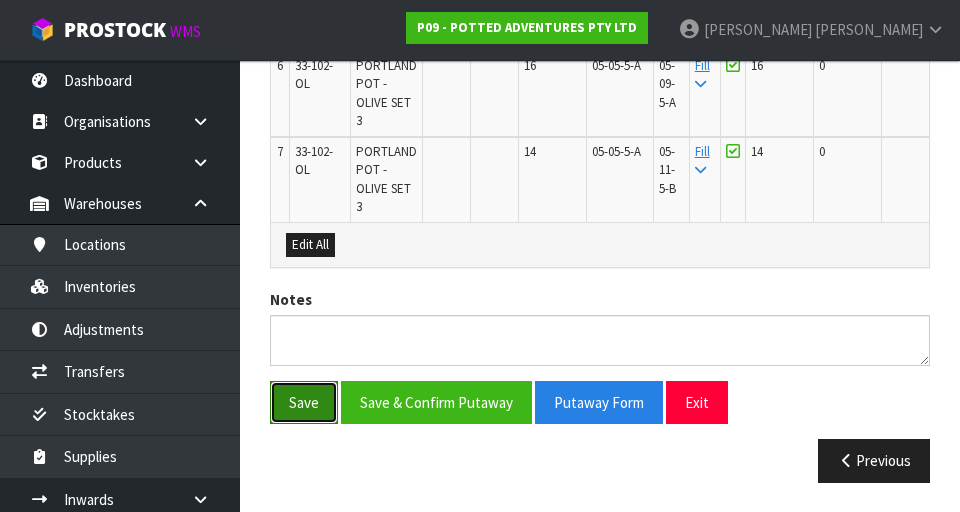 click on "Save" at bounding box center [304, 402] 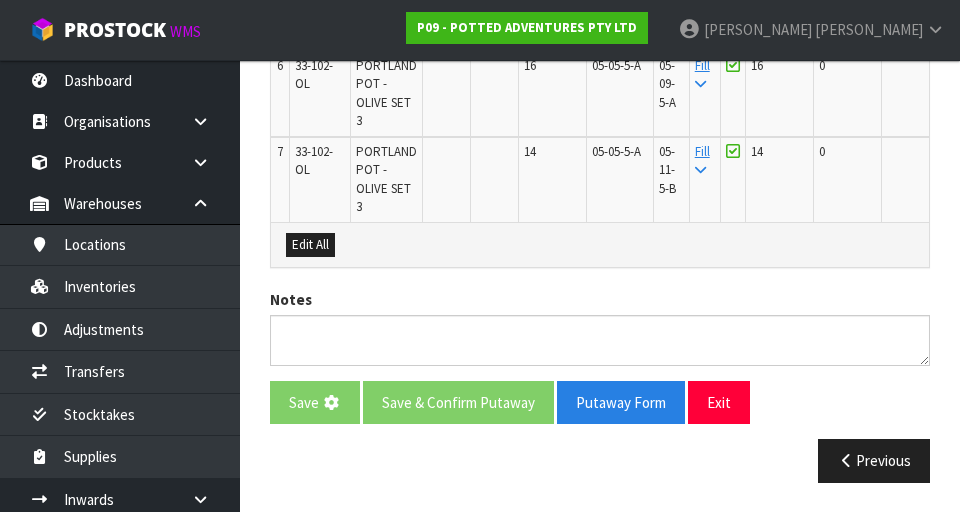 scroll, scrollTop: 0, scrollLeft: 0, axis: both 